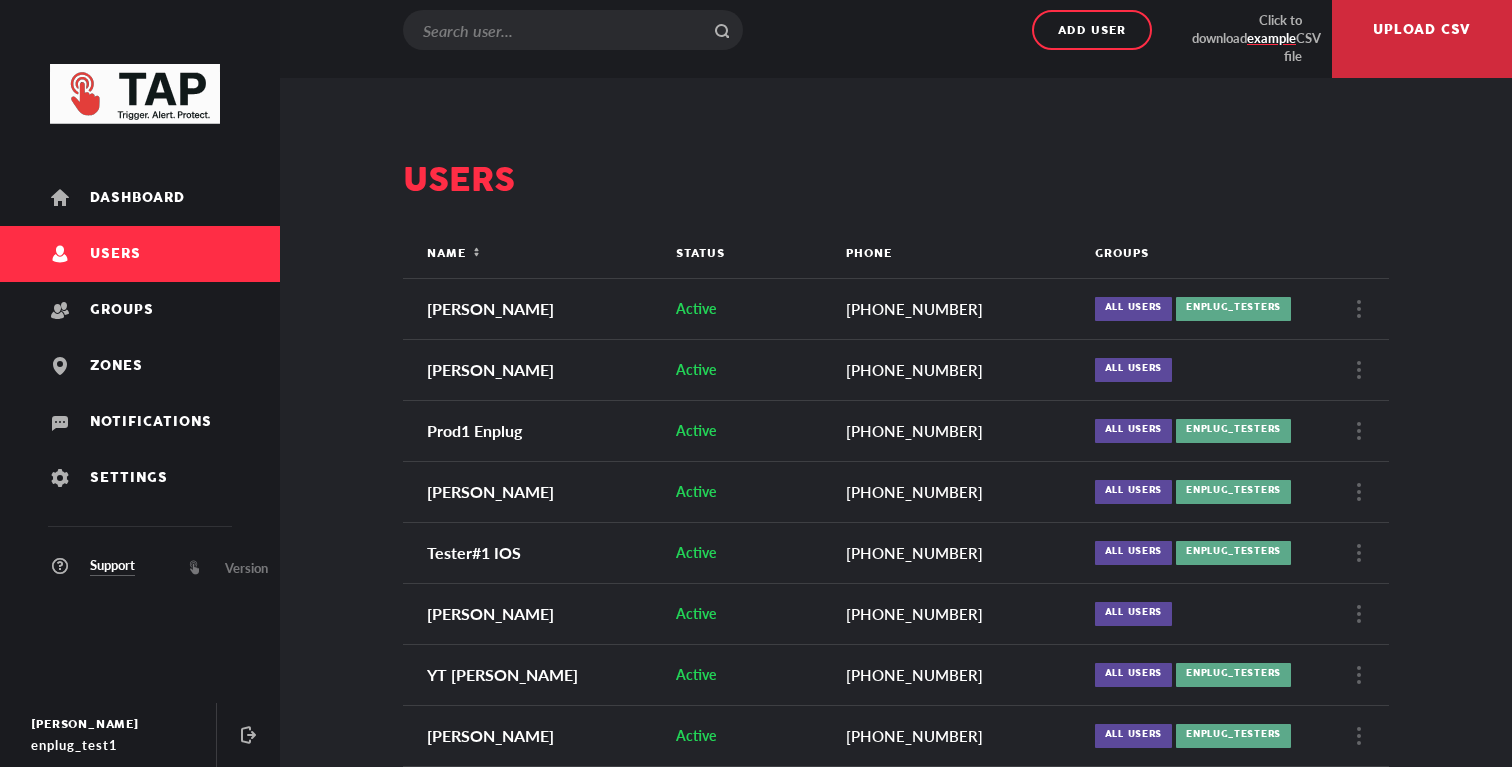 scroll, scrollTop: 0, scrollLeft: 0, axis: both 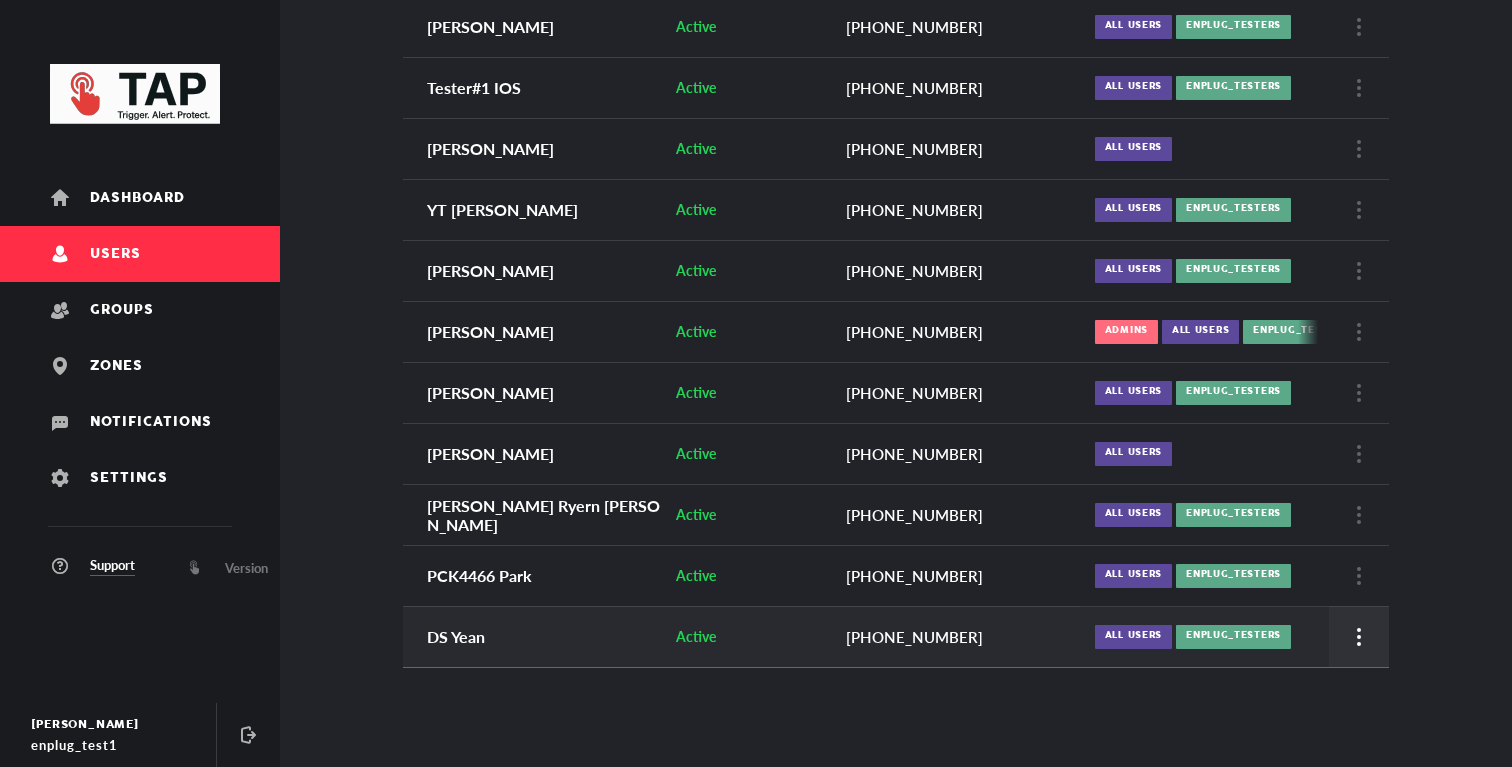 click 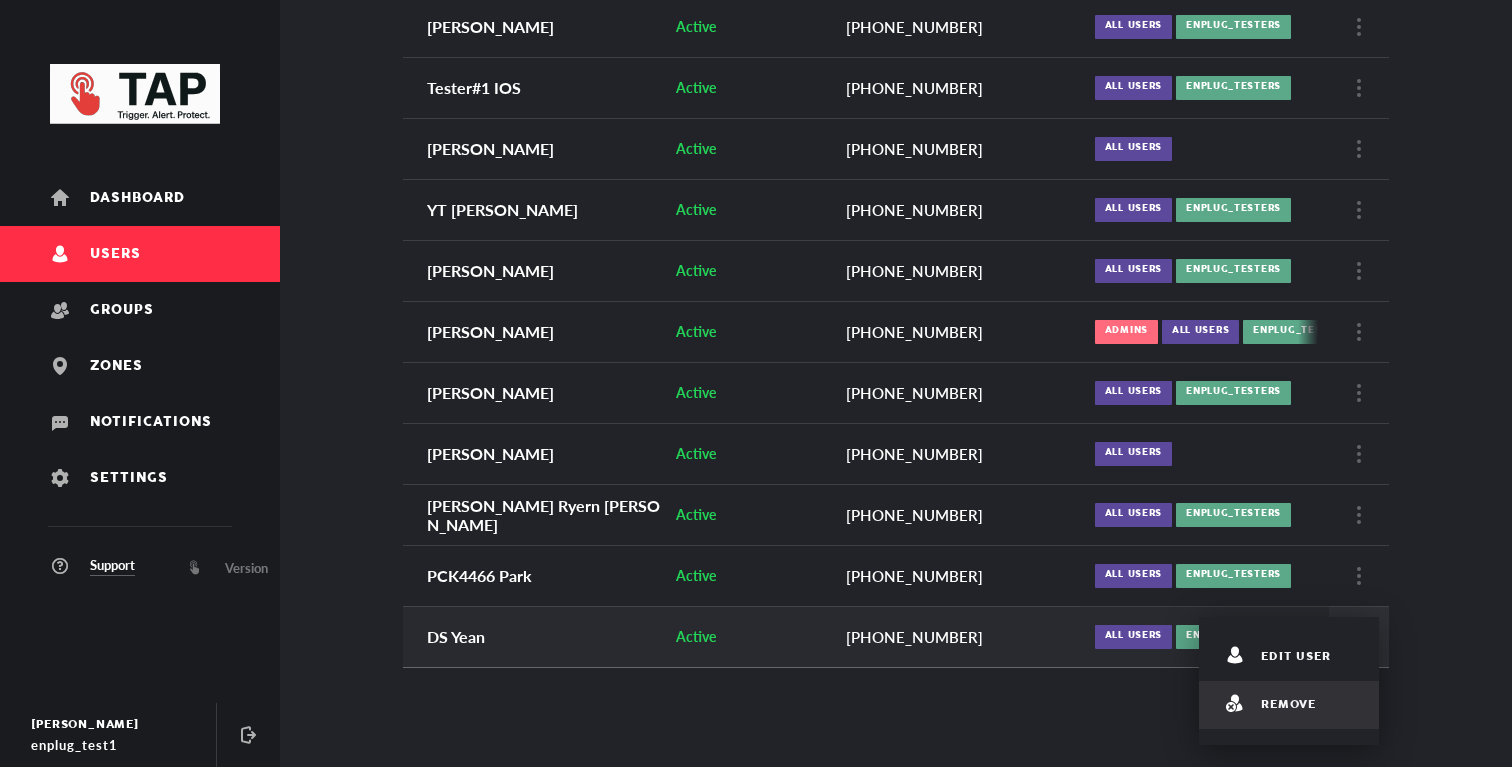 click on "Remove" at bounding box center [1288, 705] 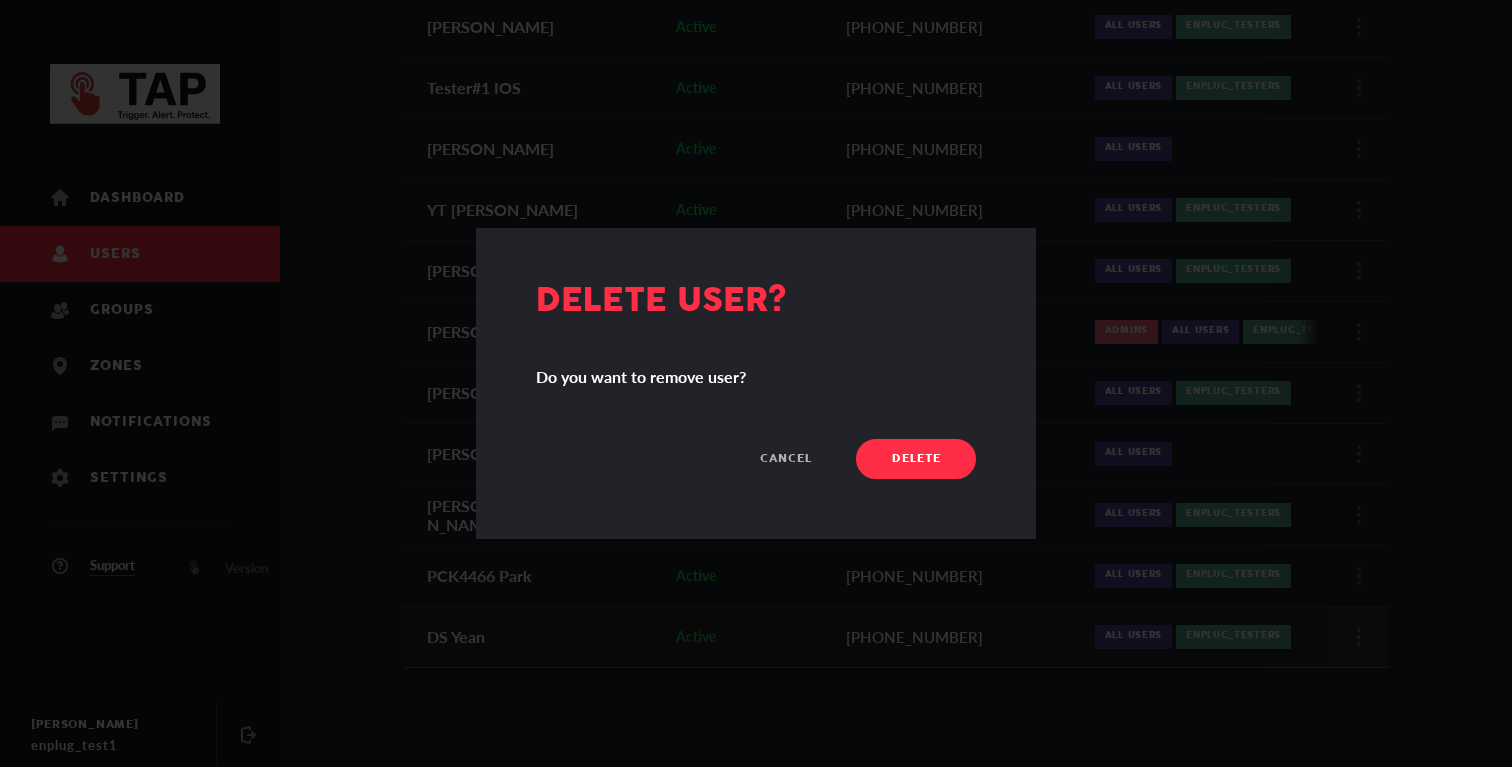 click on "delete" at bounding box center [916, 459] 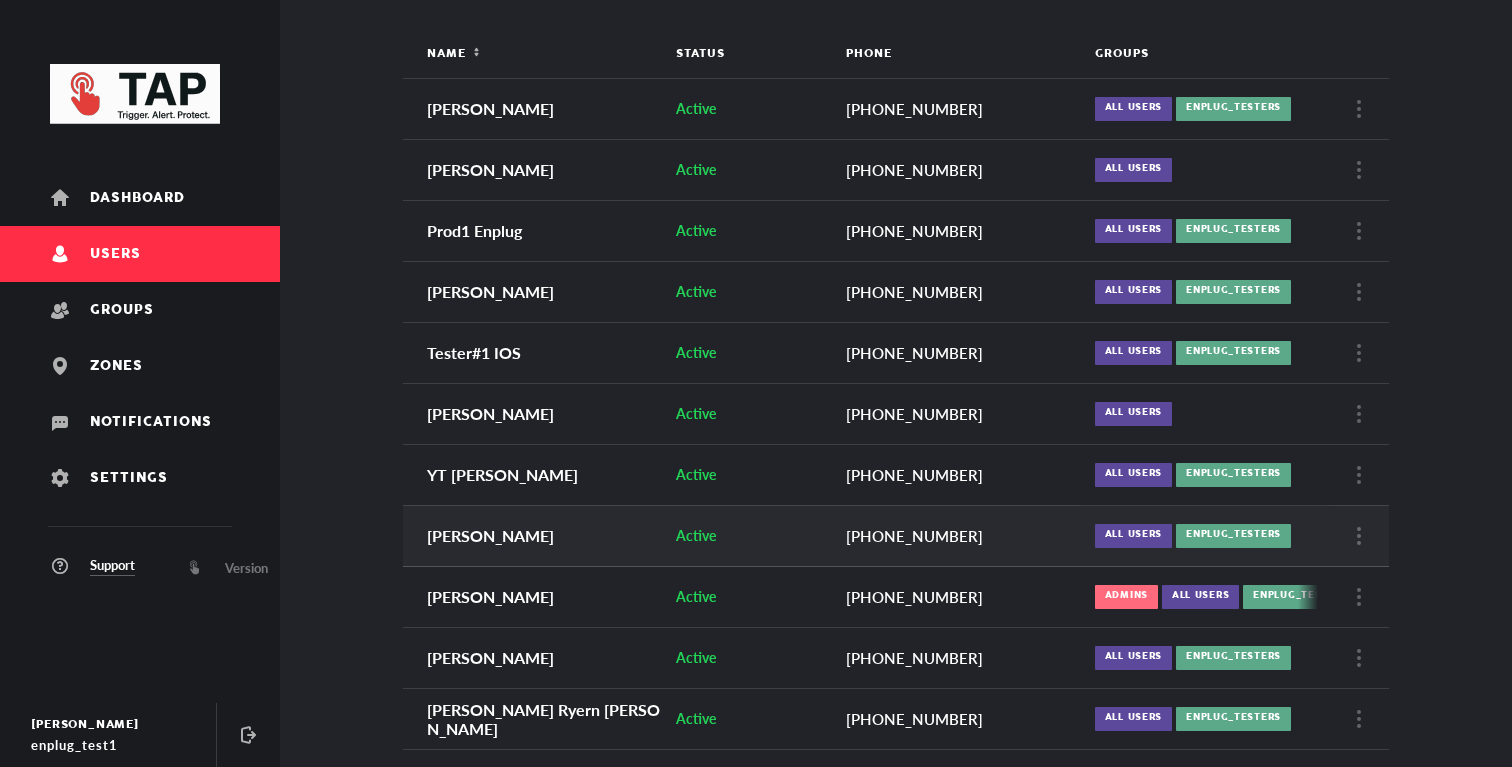 scroll, scrollTop: 0, scrollLeft: 0, axis: both 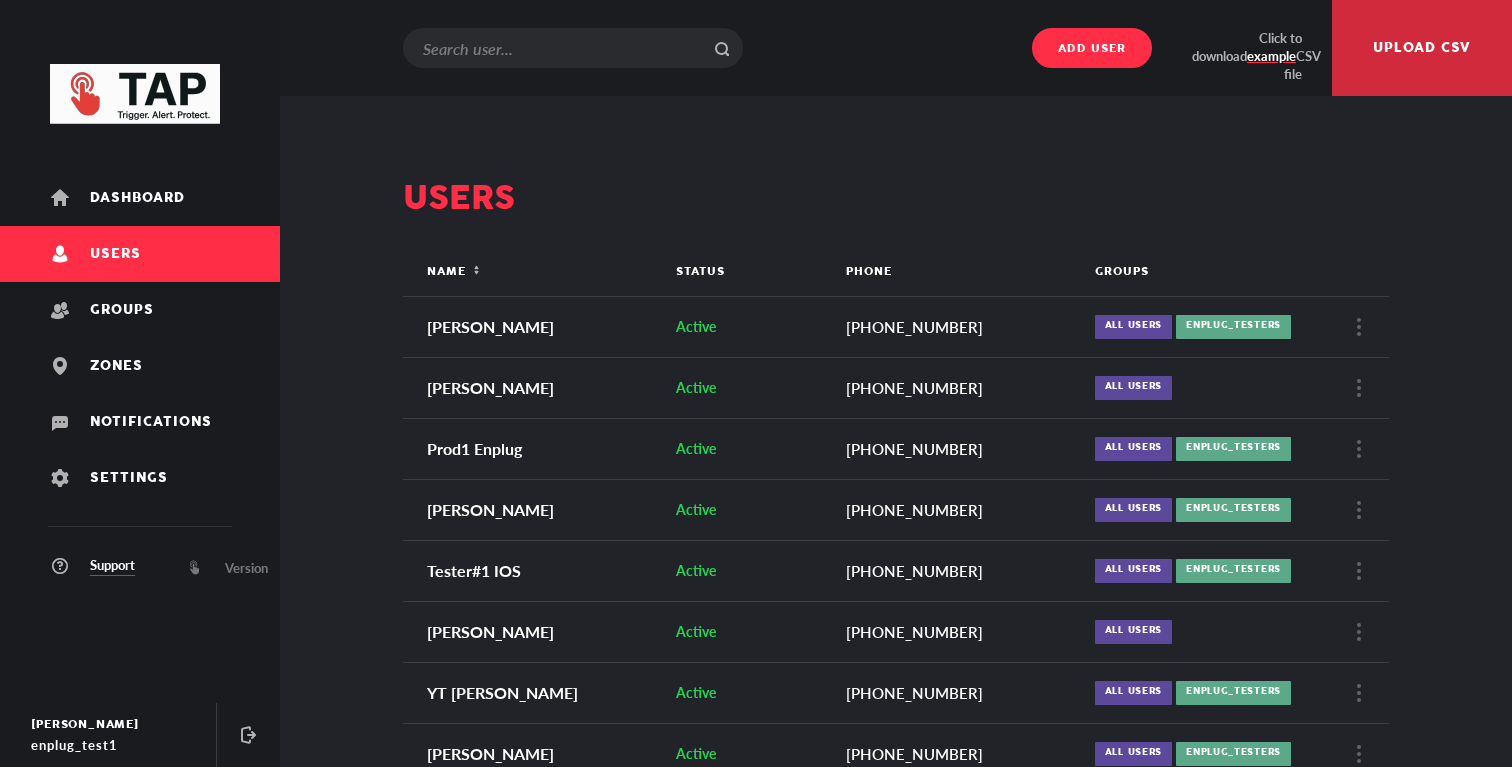 click on "Add user" at bounding box center [1092, 48] 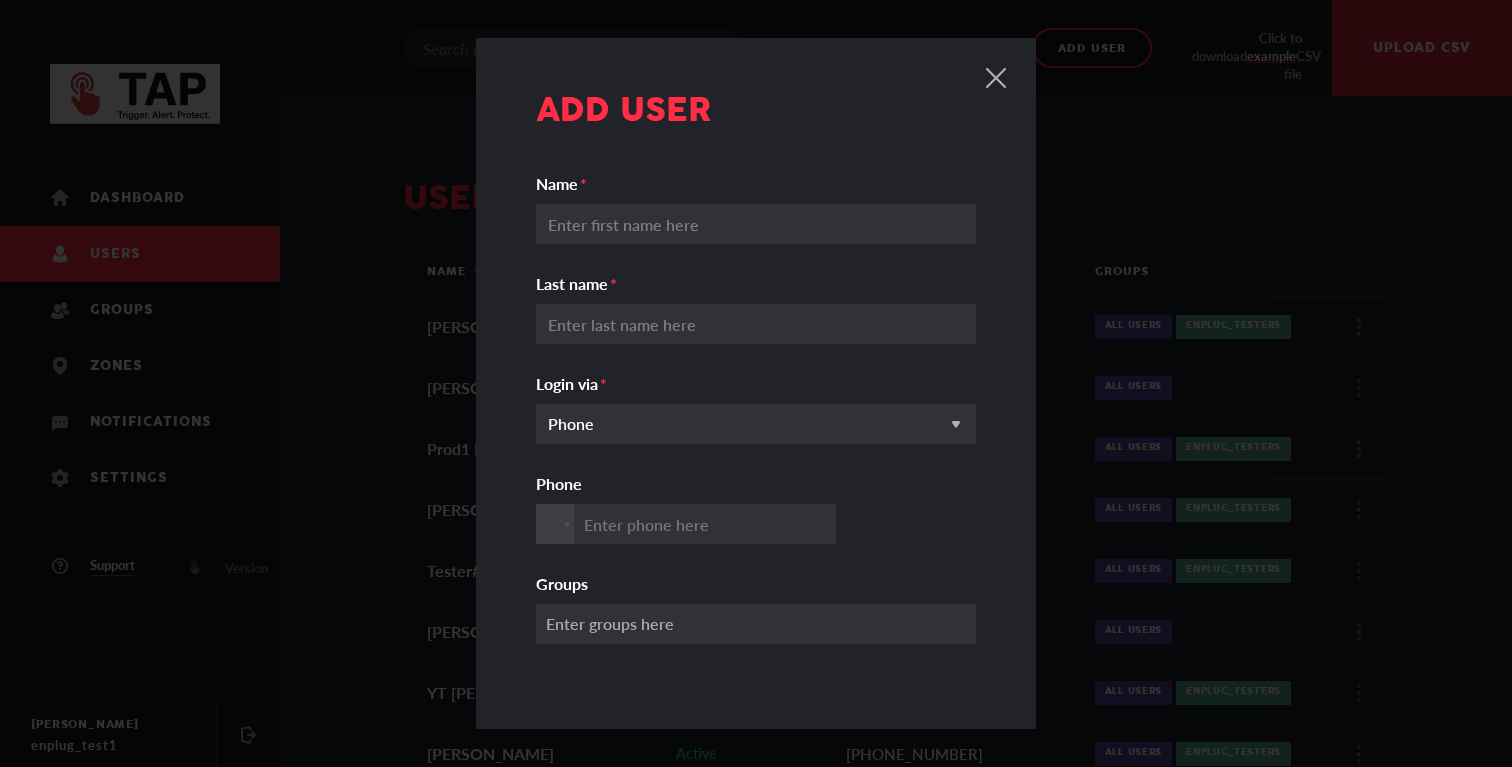 click on "Name" at bounding box center [756, 224] 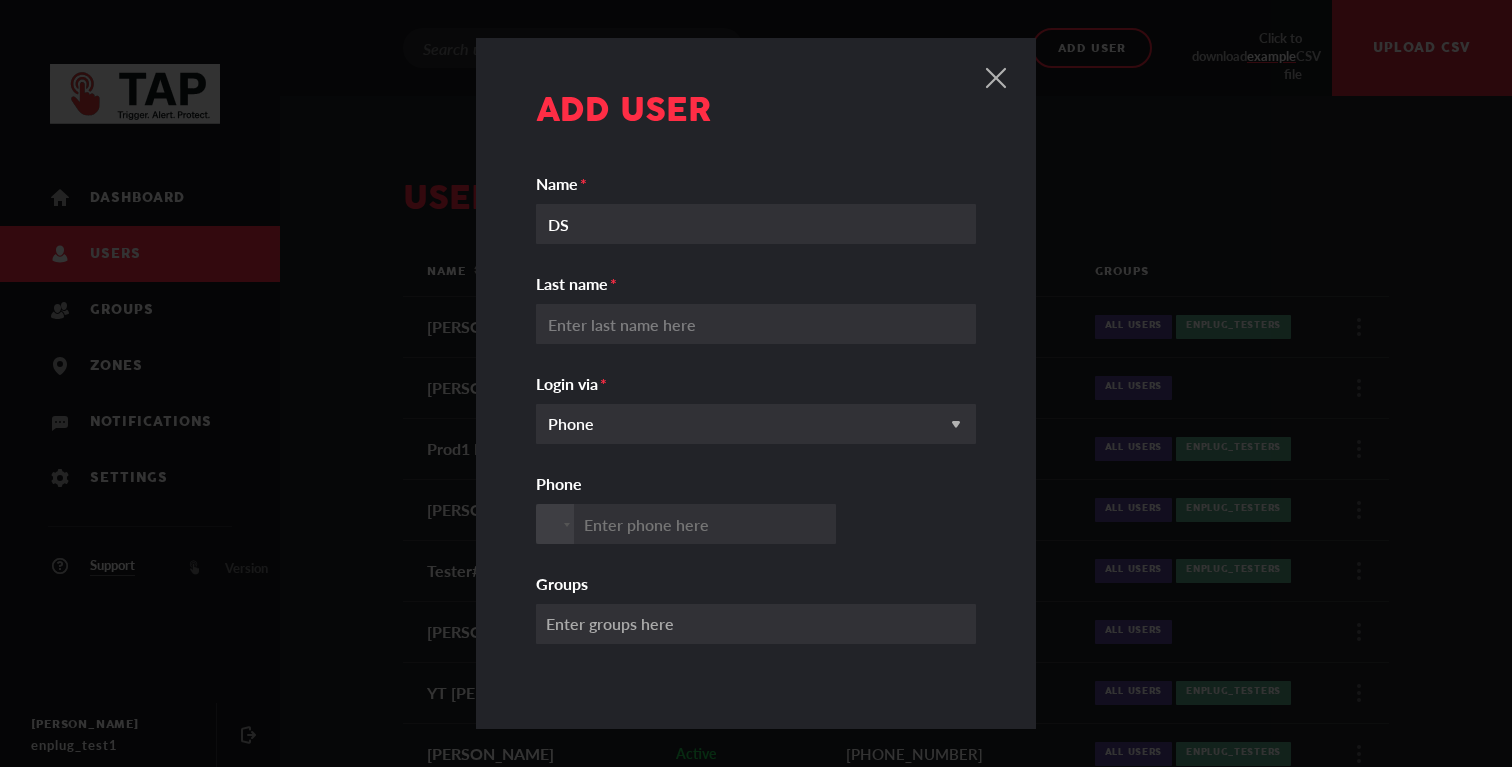type on "DS" 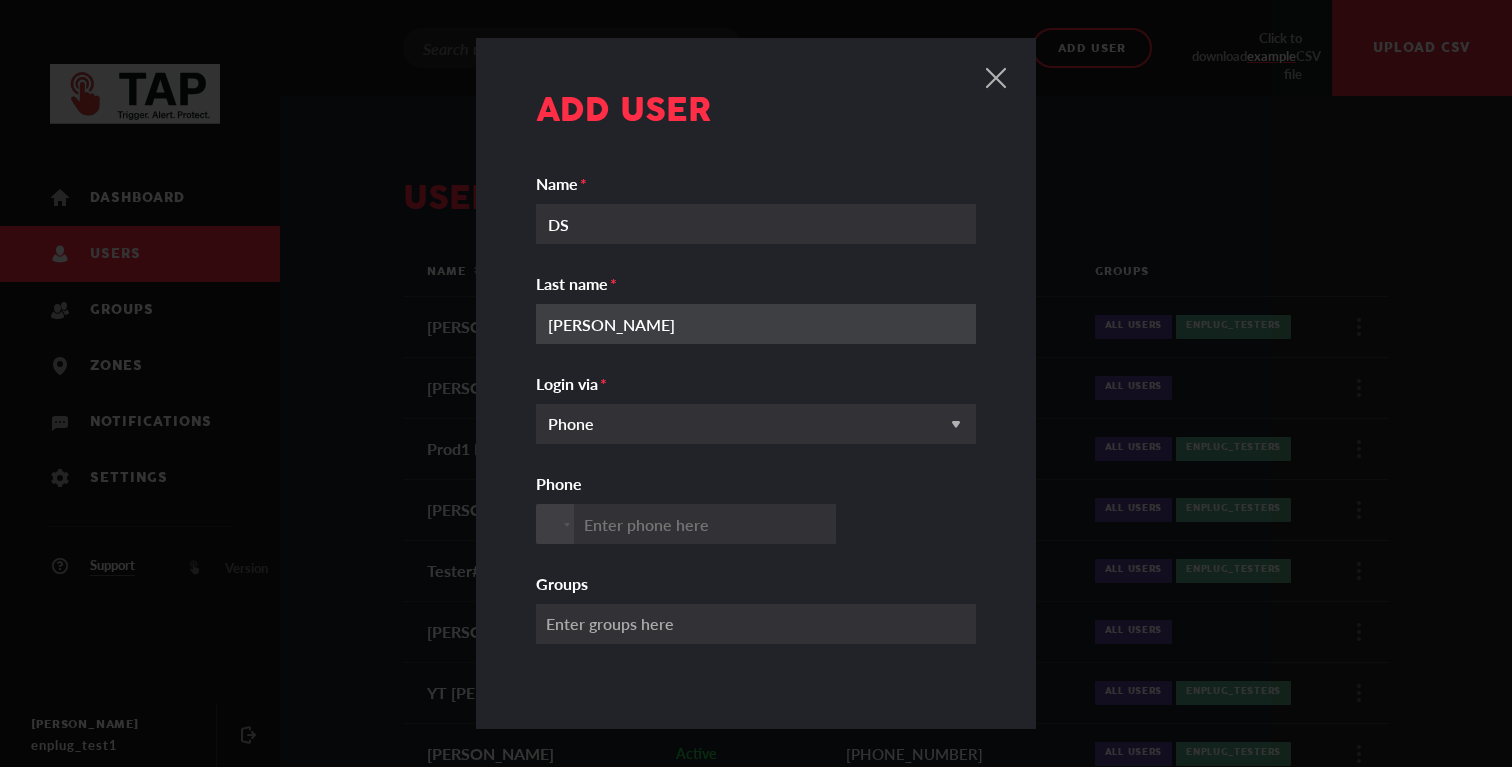 type on "YEON" 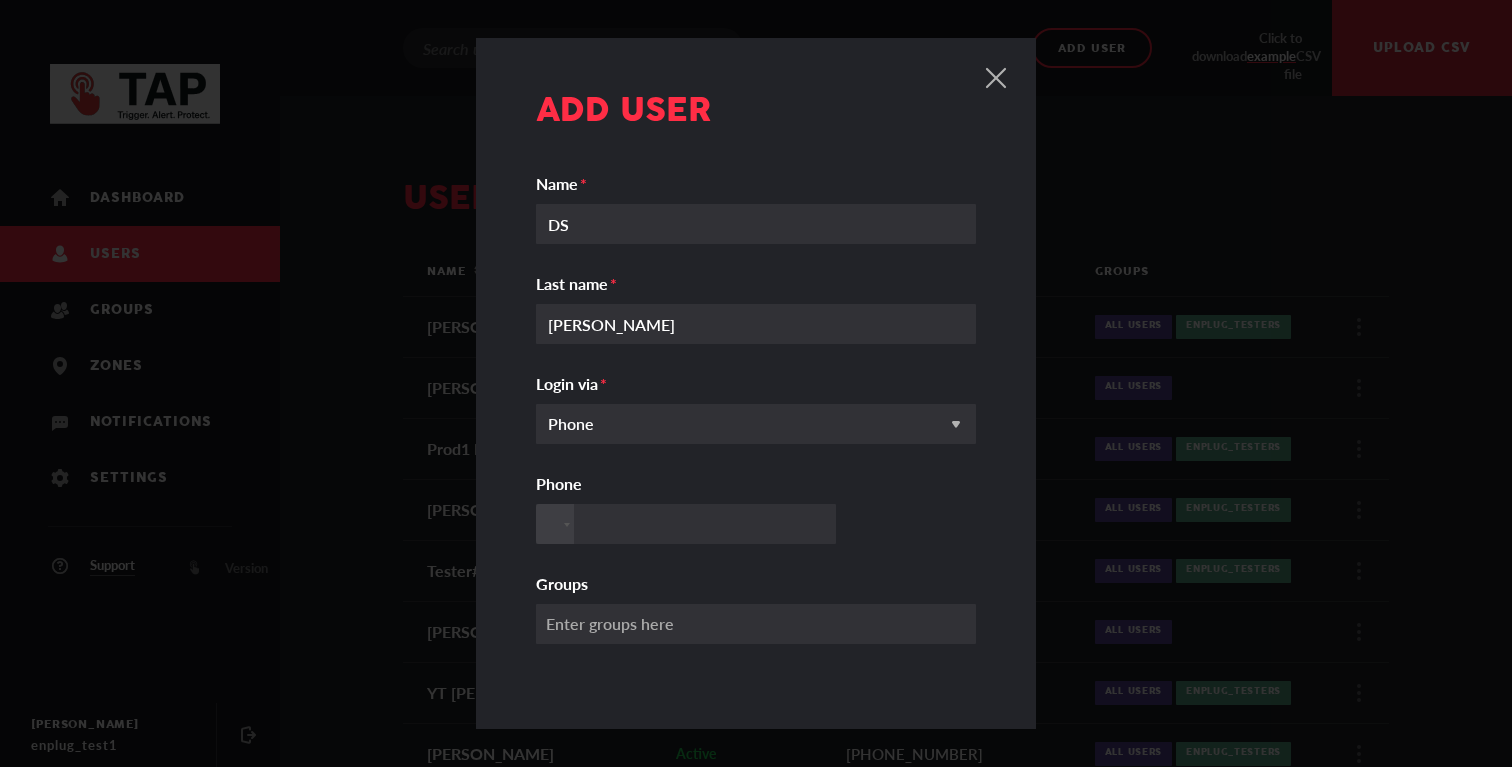 click on "Phone" at bounding box center [756, 424] 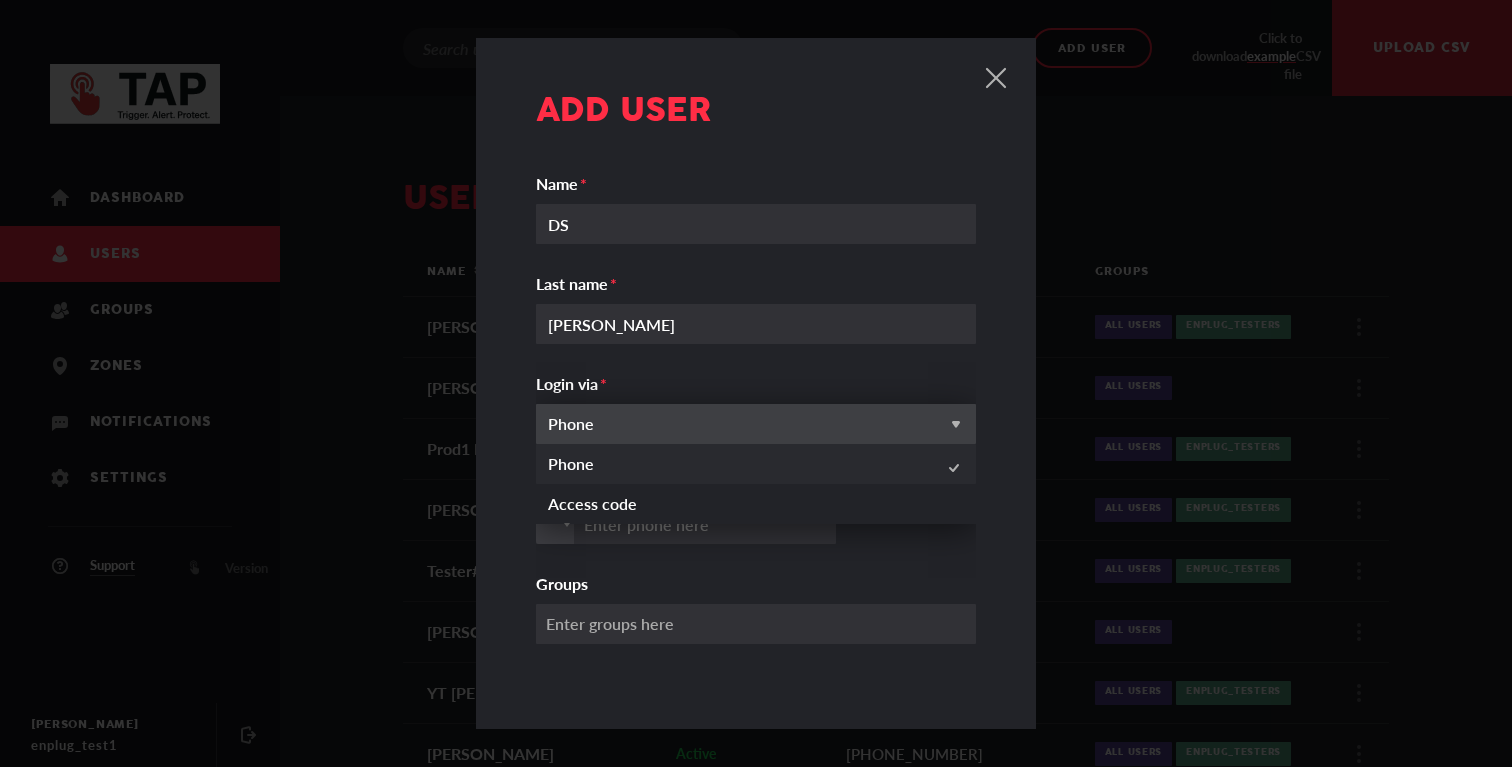 click on "DS Name YEON Last name Phone Access code Phone Login via Phone Enter groups here Groups" at bounding box center (756, 409) 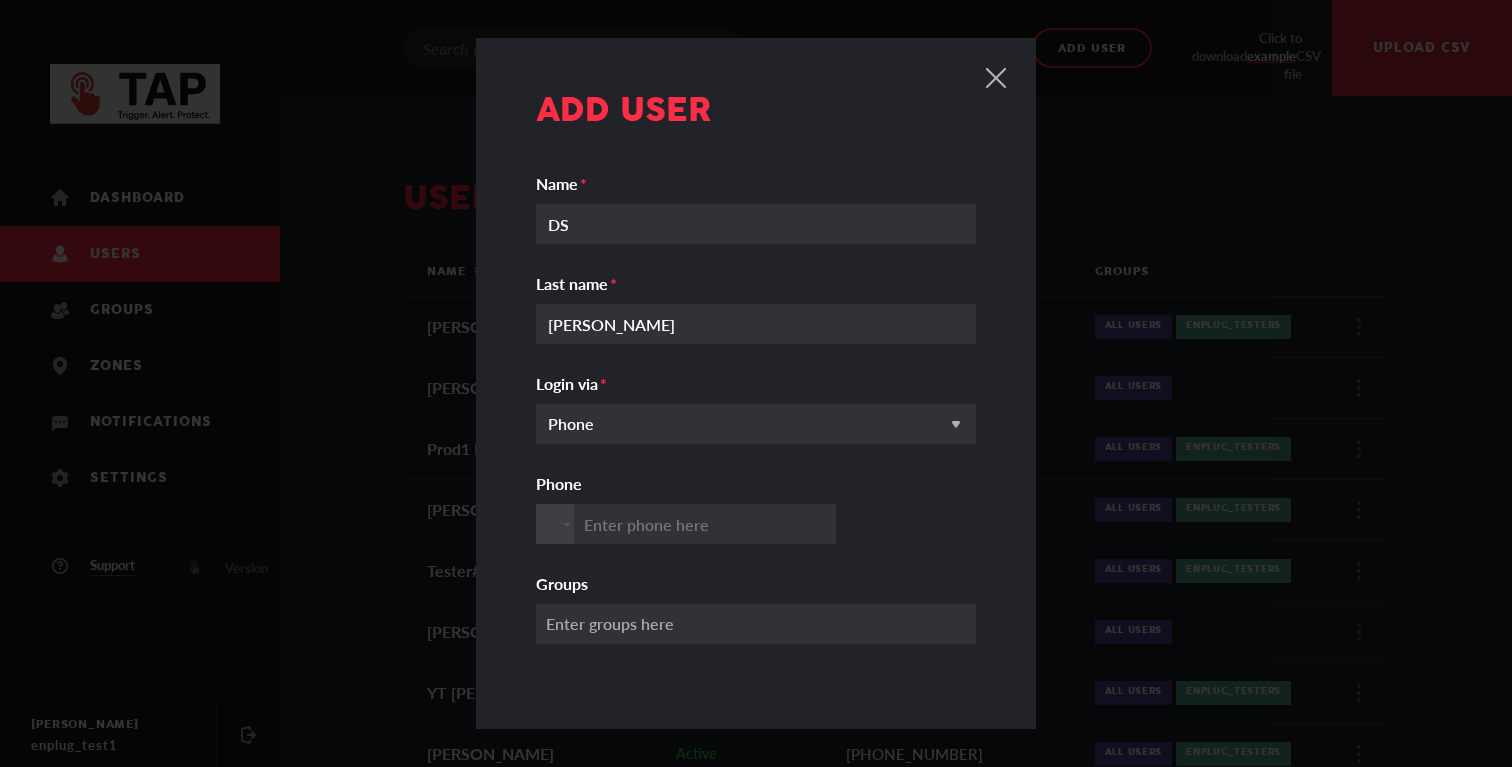 click on "Phone" at bounding box center (686, 524) 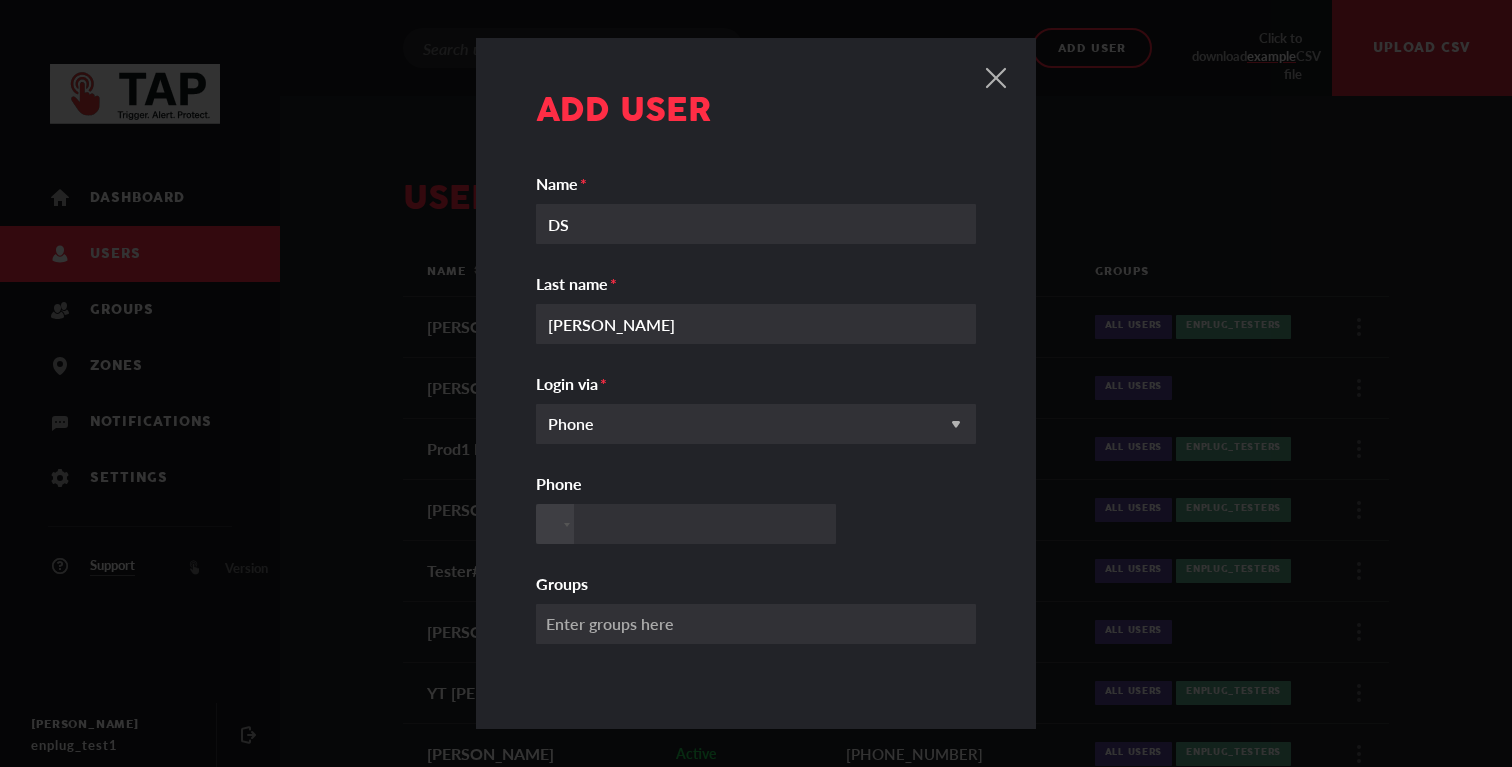 paste on "+821066846779" 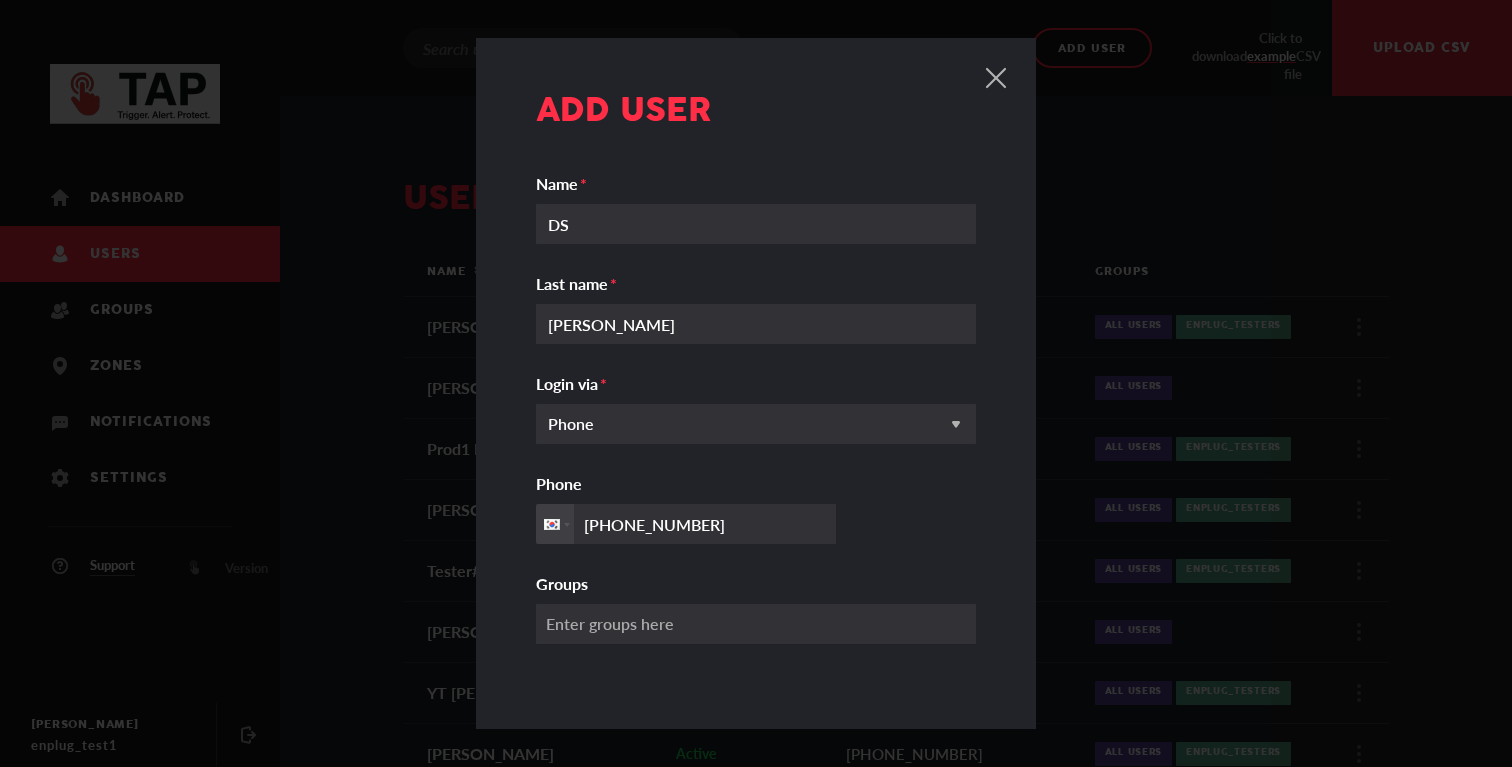 scroll, scrollTop: 65, scrollLeft: 0, axis: vertical 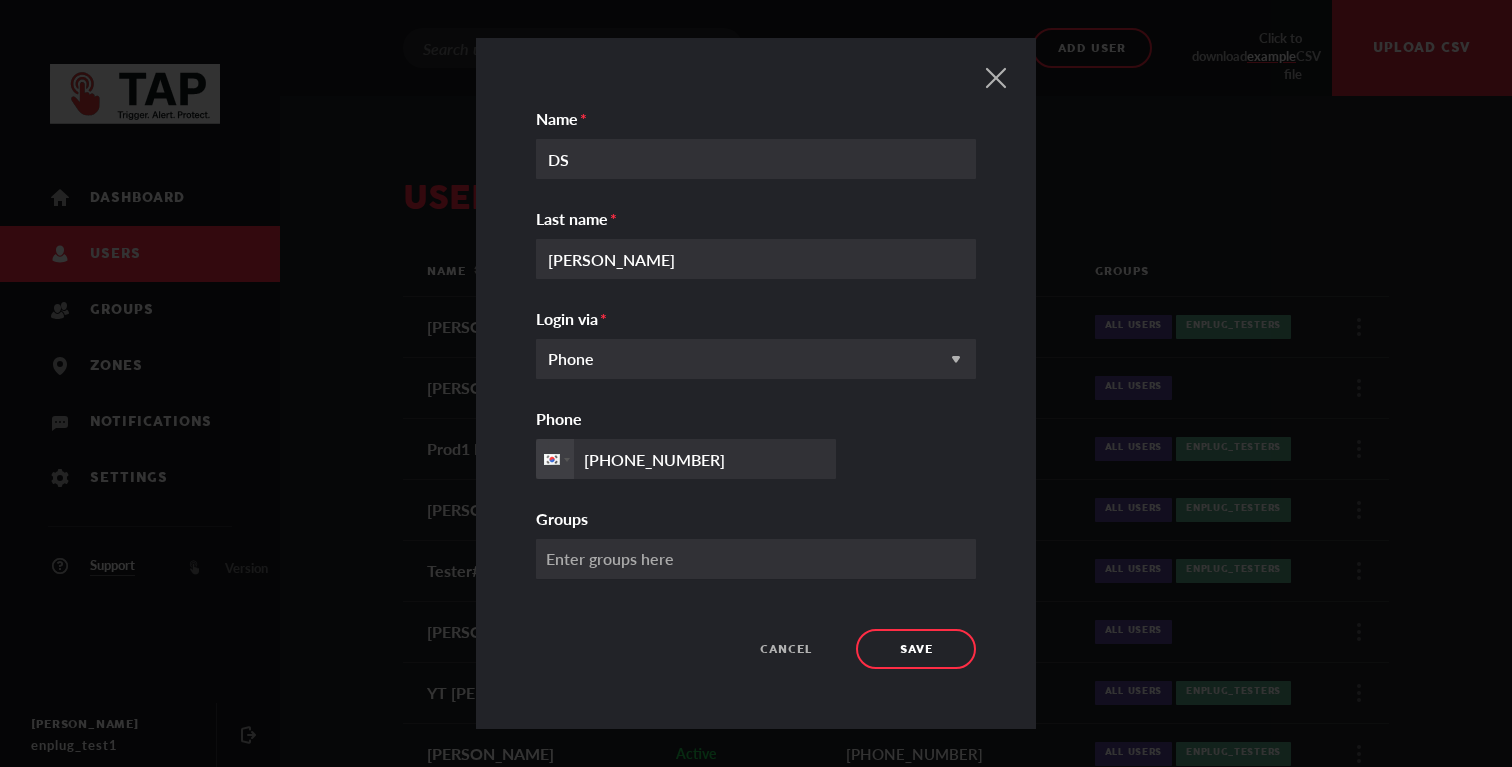 type on "+821066846779" 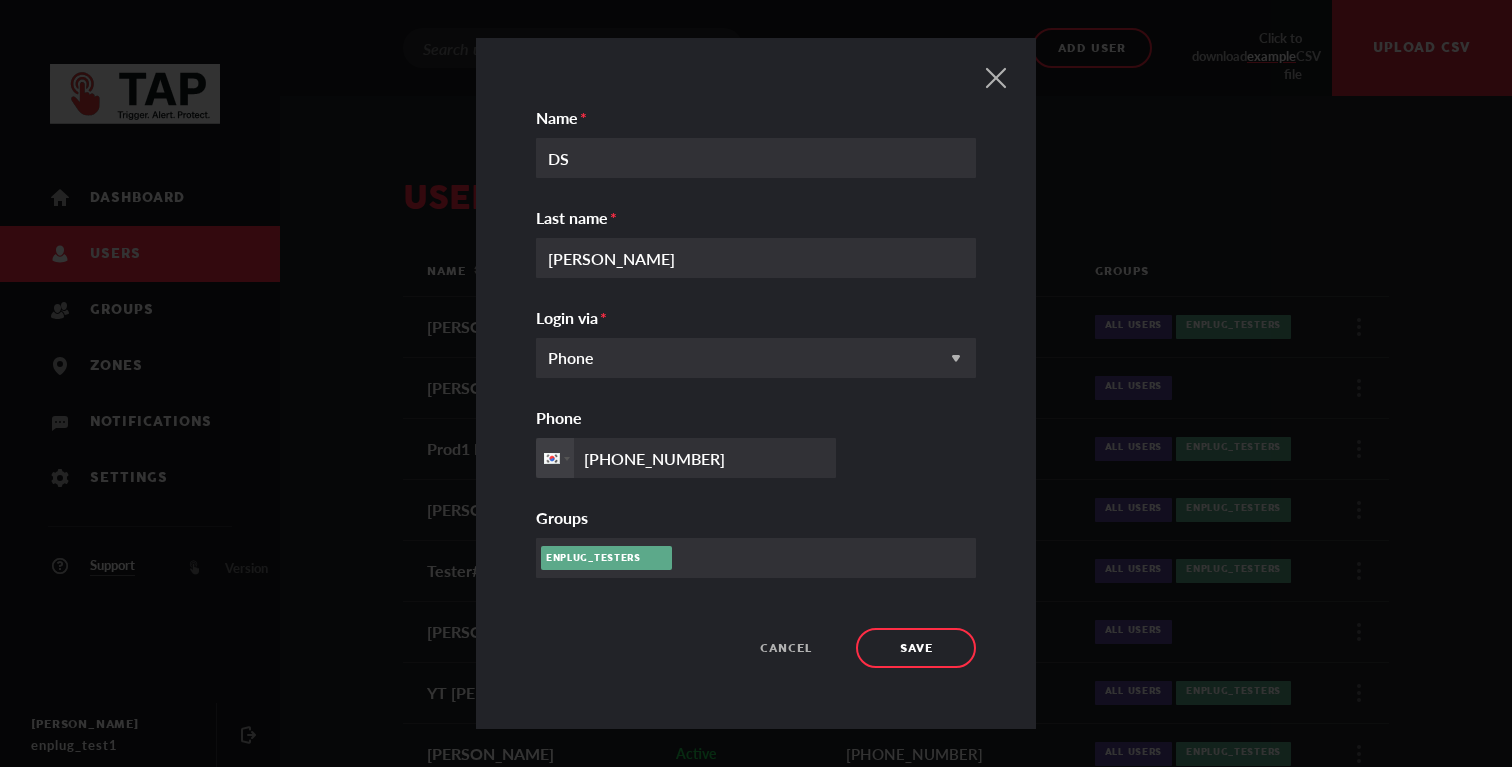 scroll, scrollTop: 65, scrollLeft: 0, axis: vertical 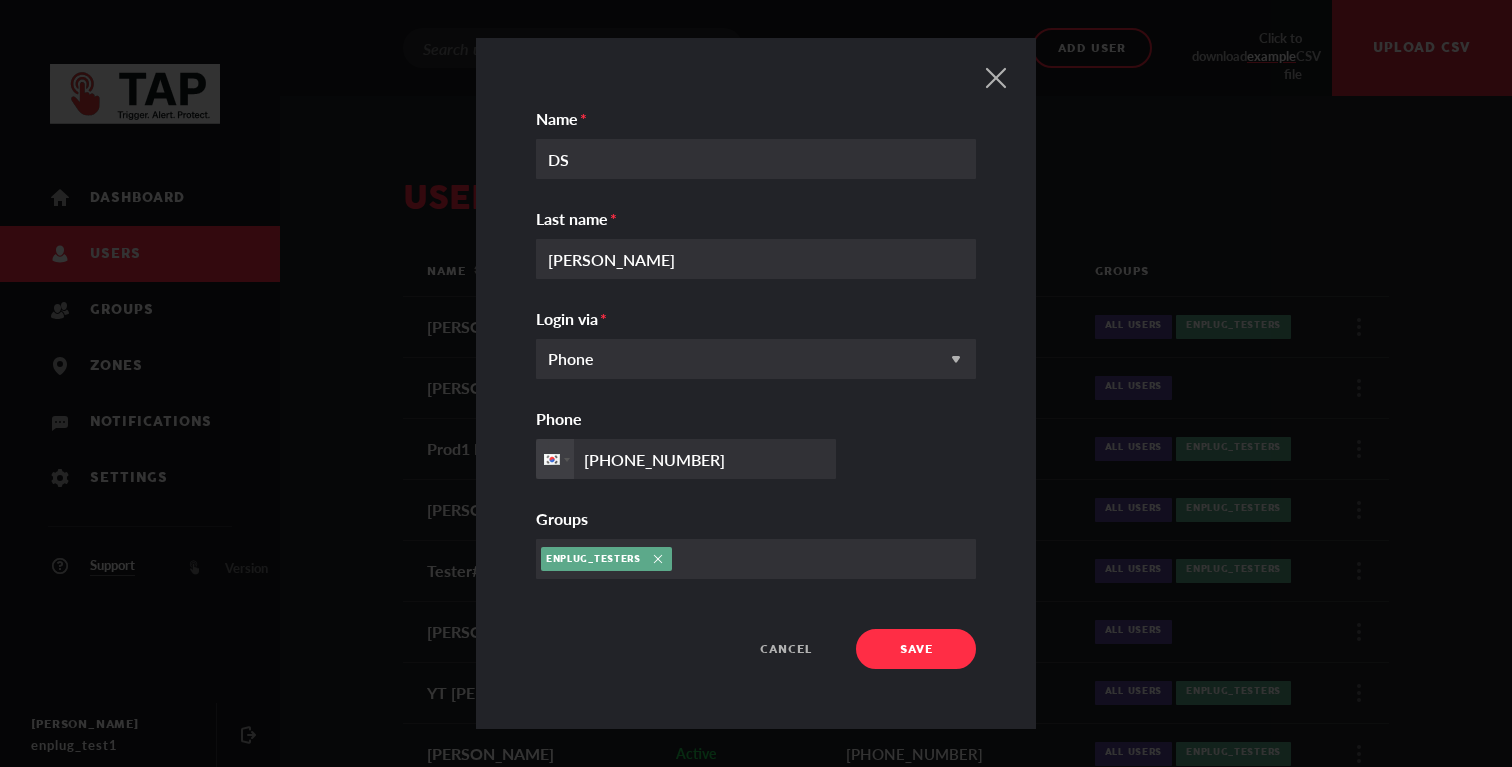 click on "Save" at bounding box center [916, 650] 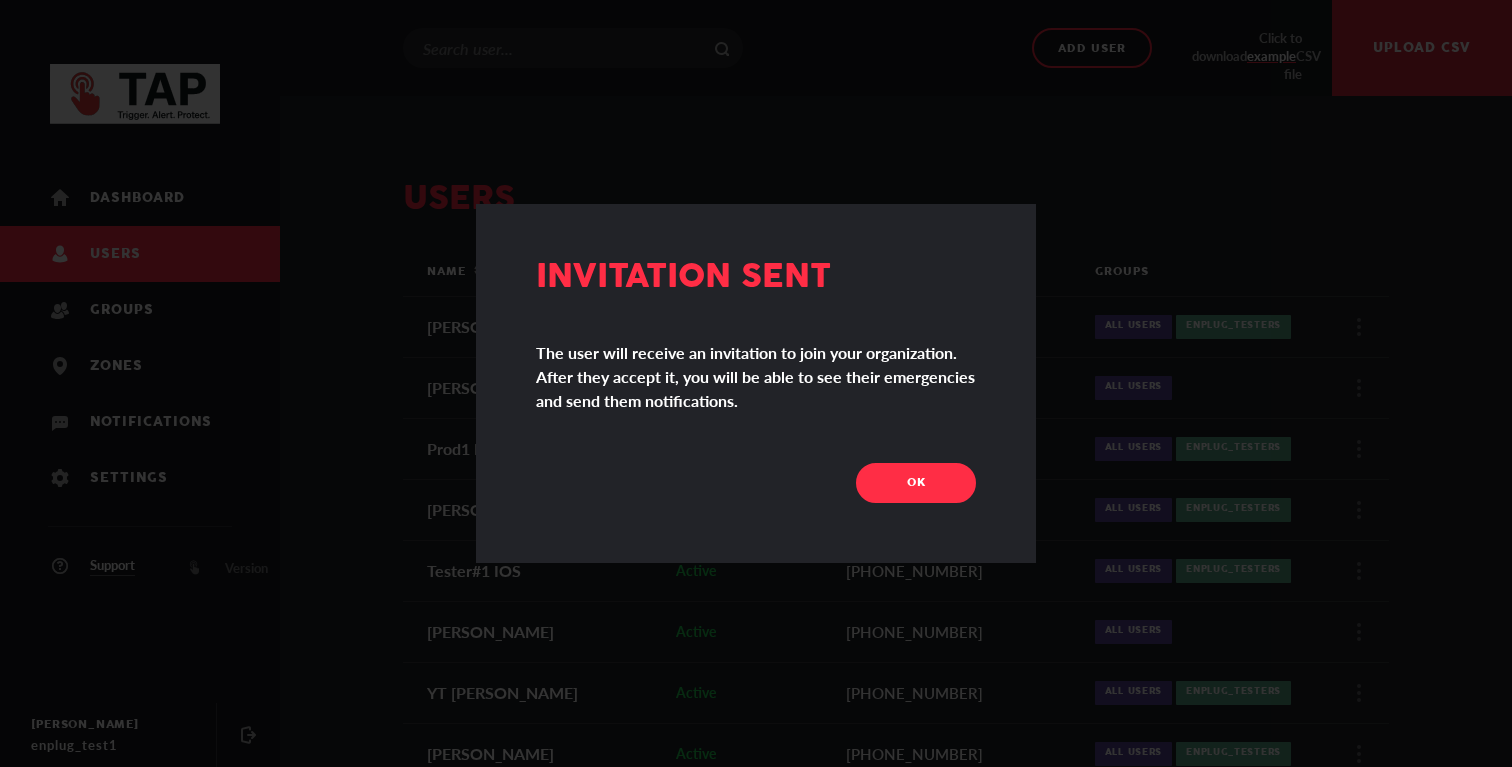 click on "OK" at bounding box center (916, 483) 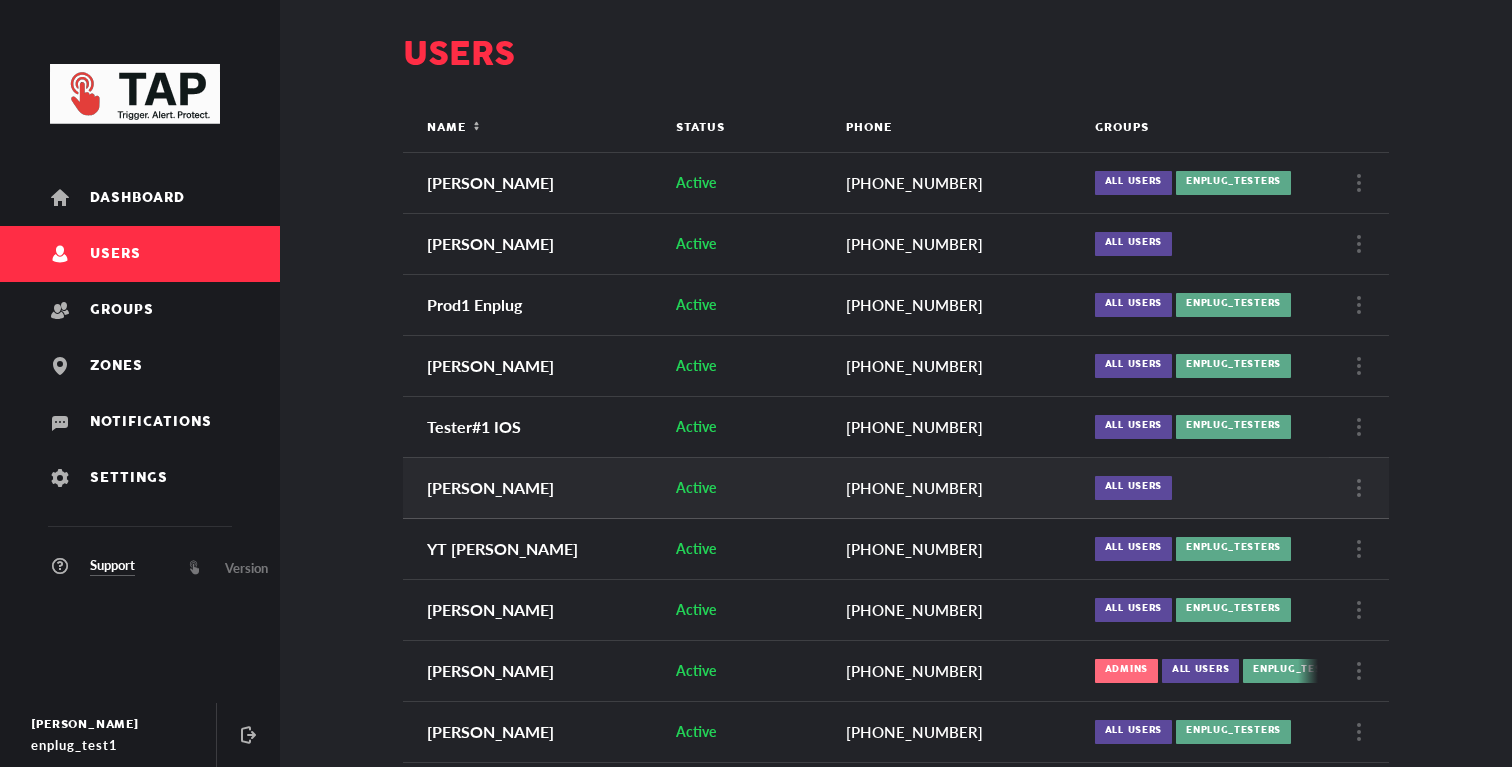 scroll, scrollTop: 0, scrollLeft: 0, axis: both 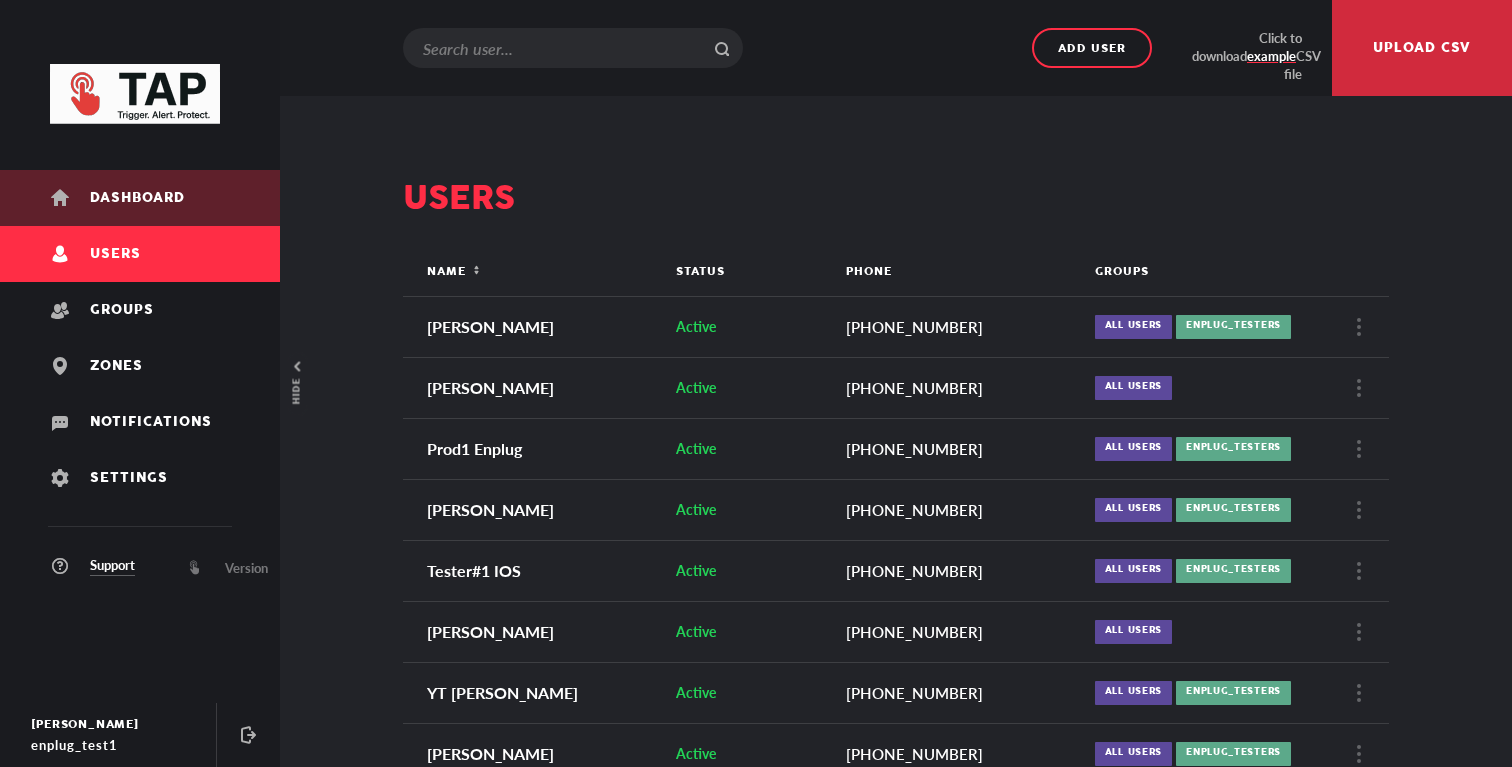 click on "Dashboard" at bounding box center [140, 198] 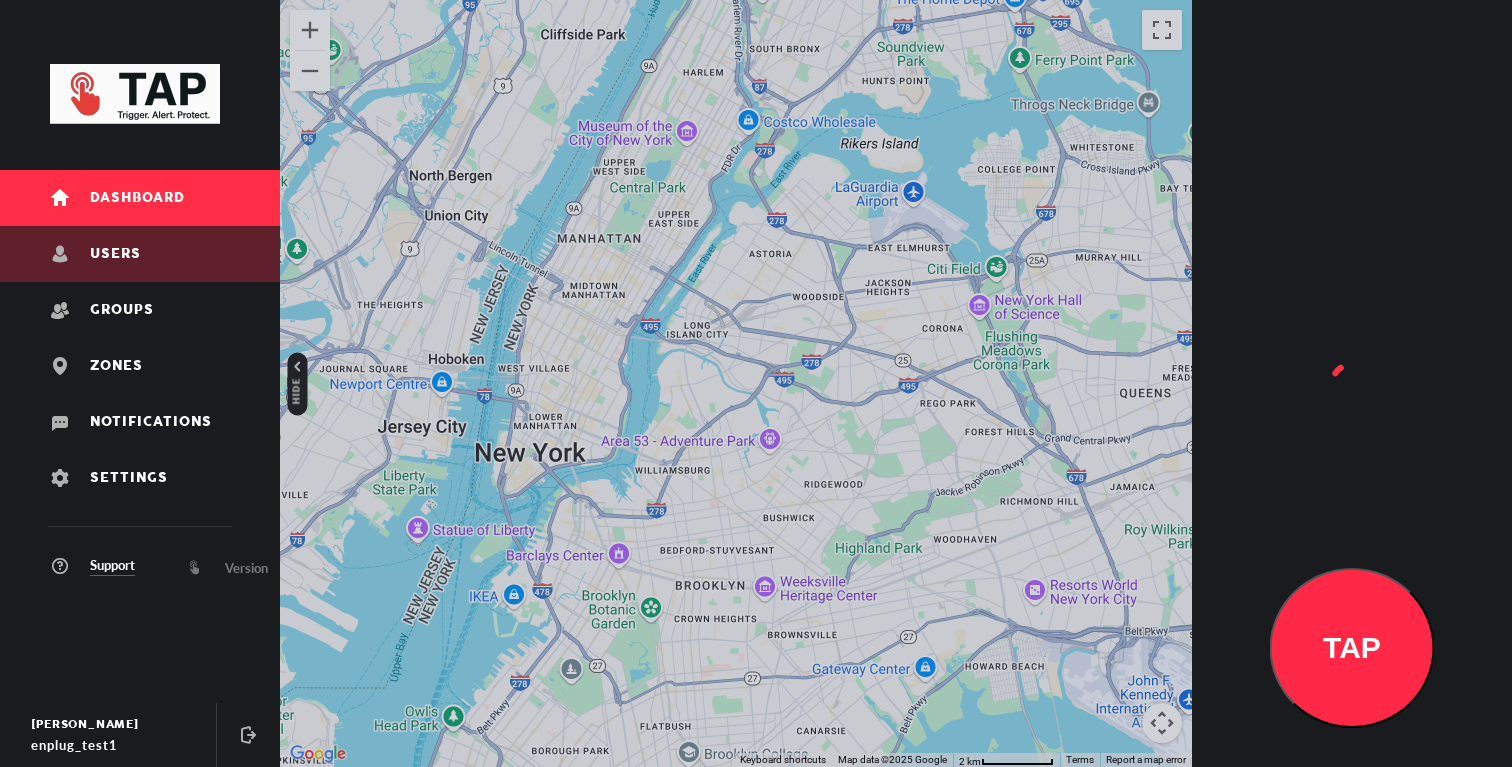 click on "Users" at bounding box center [140, 254] 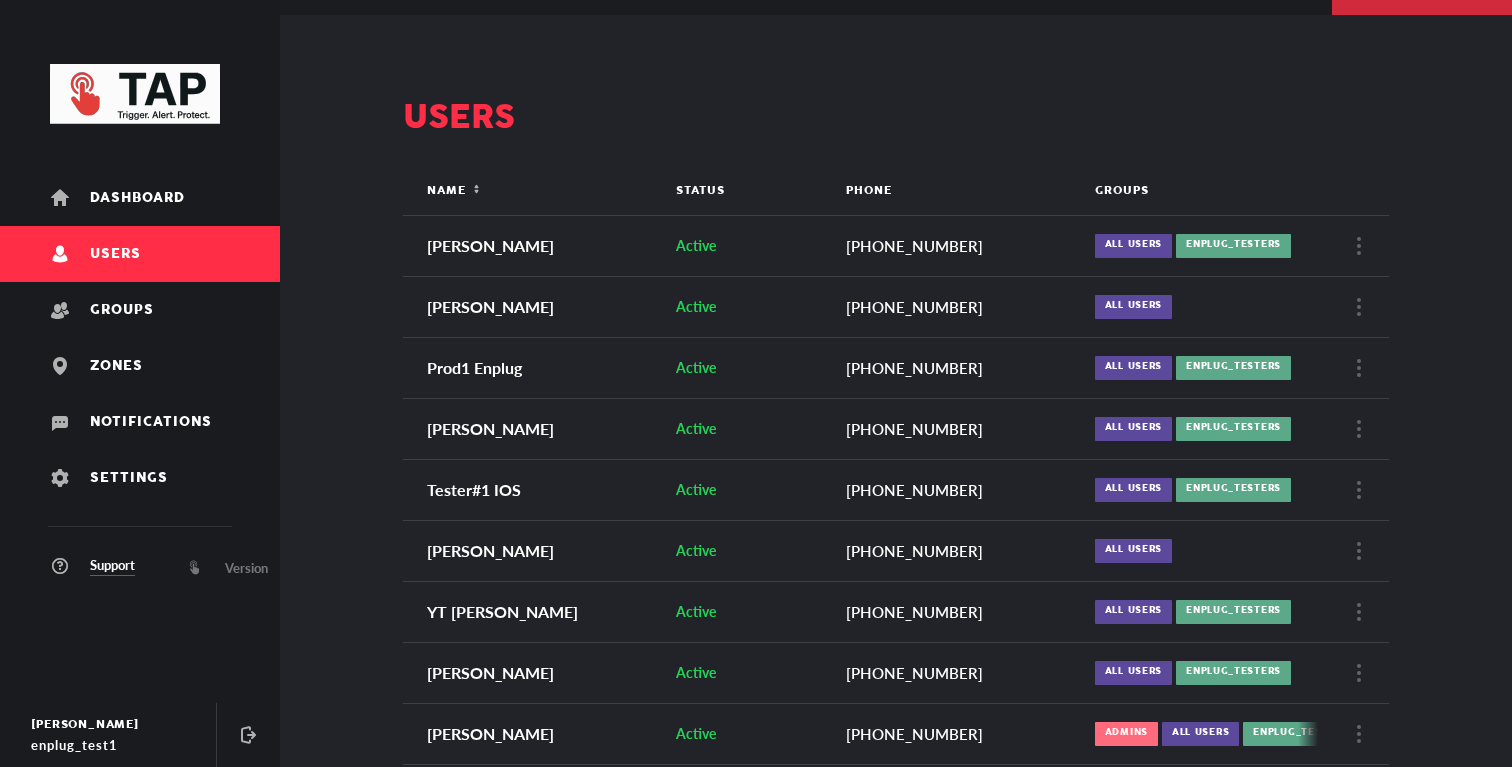 scroll, scrollTop: 0, scrollLeft: 0, axis: both 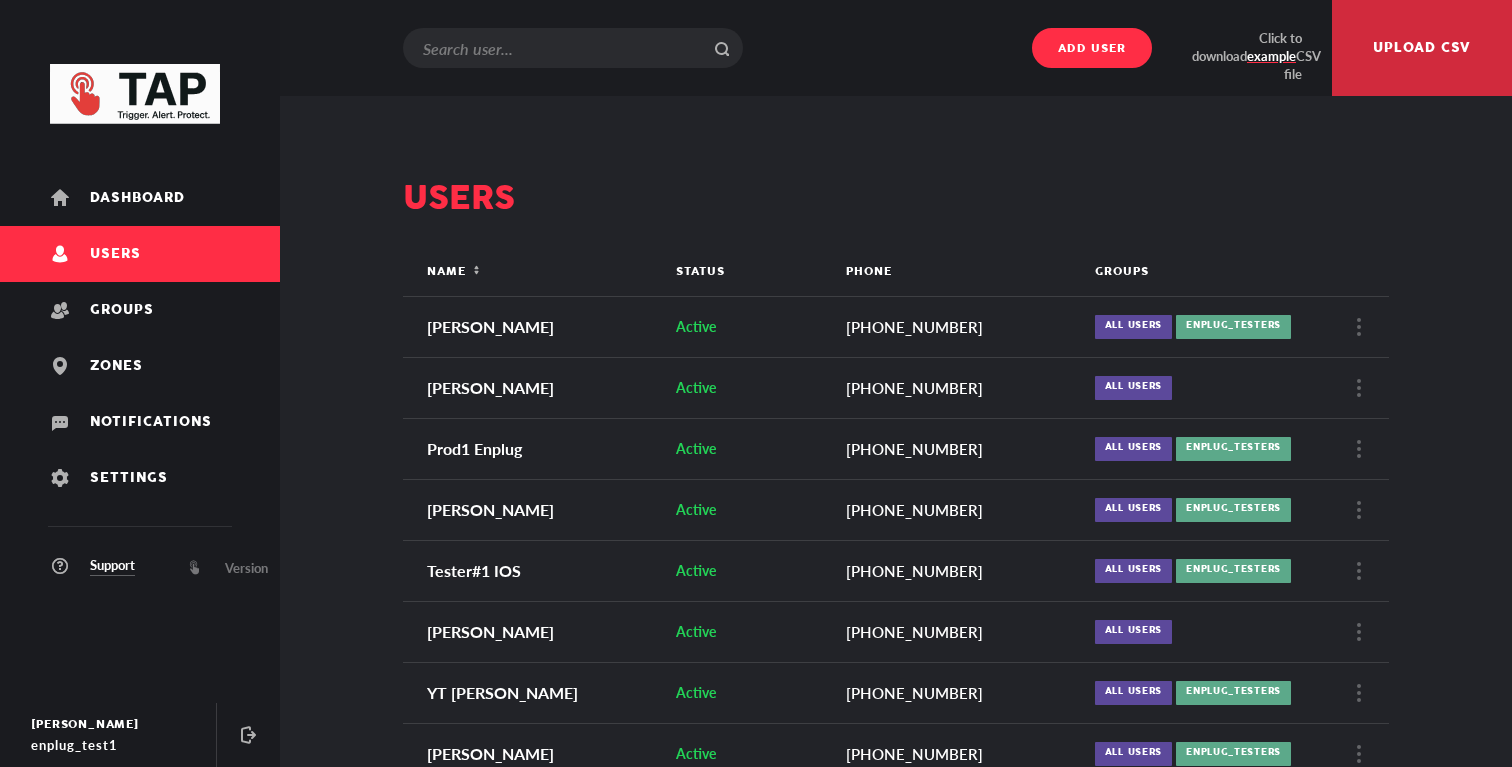 click on "Add user" at bounding box center [1092, 49] 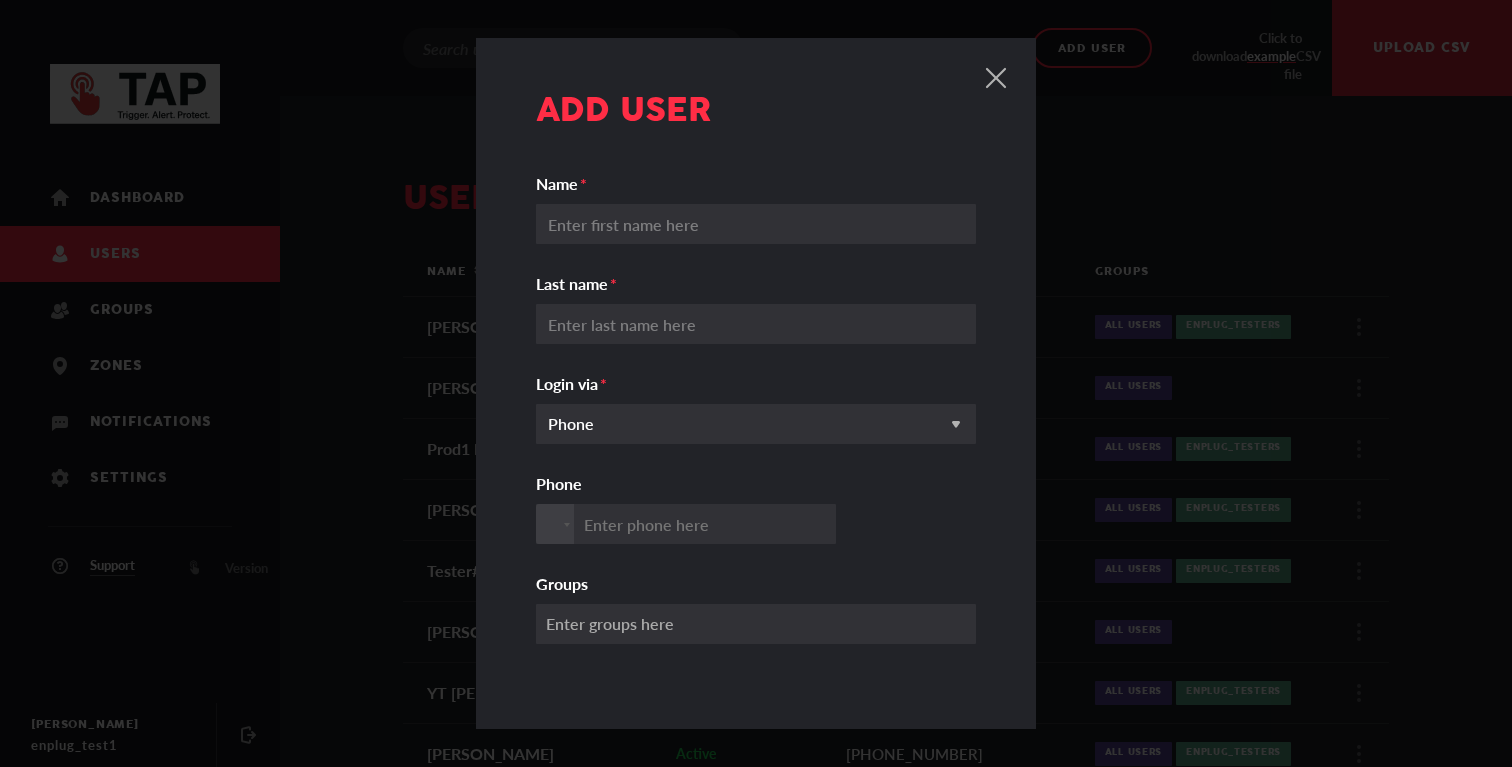 click on "Name" at bounding box center (756, 224) 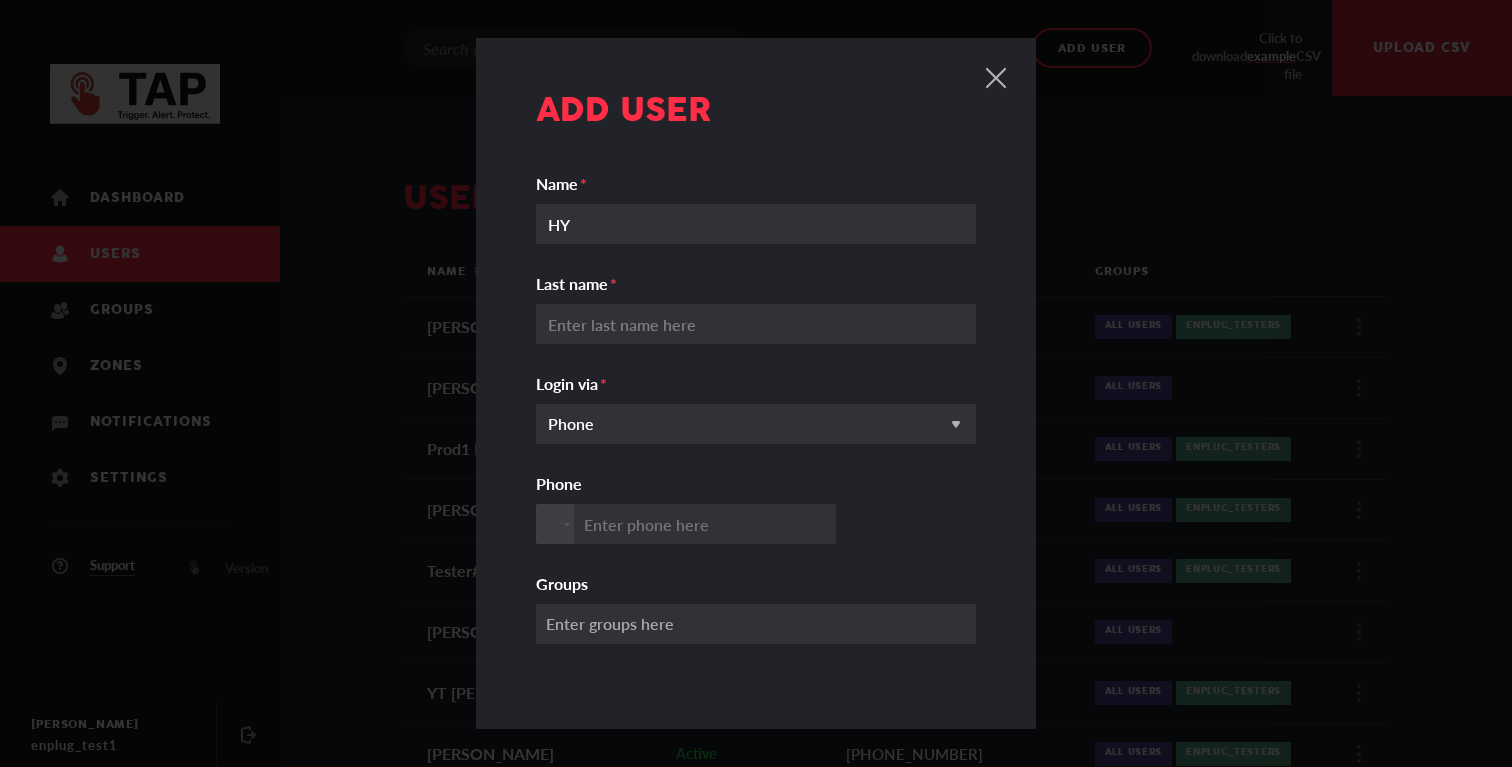type on "HY" 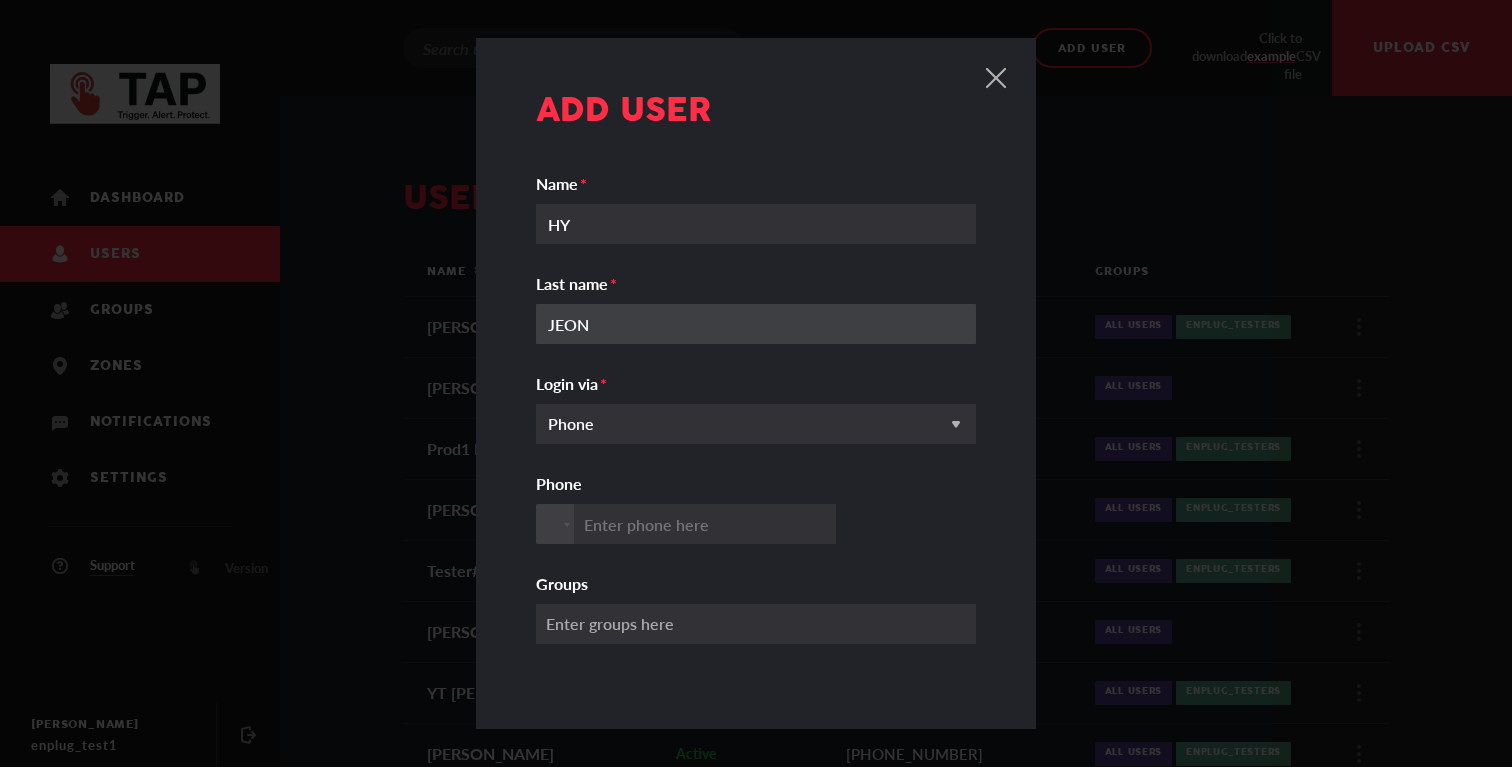 scroll, scrollTop: 65, scrollLeft: 0, axis: vertical 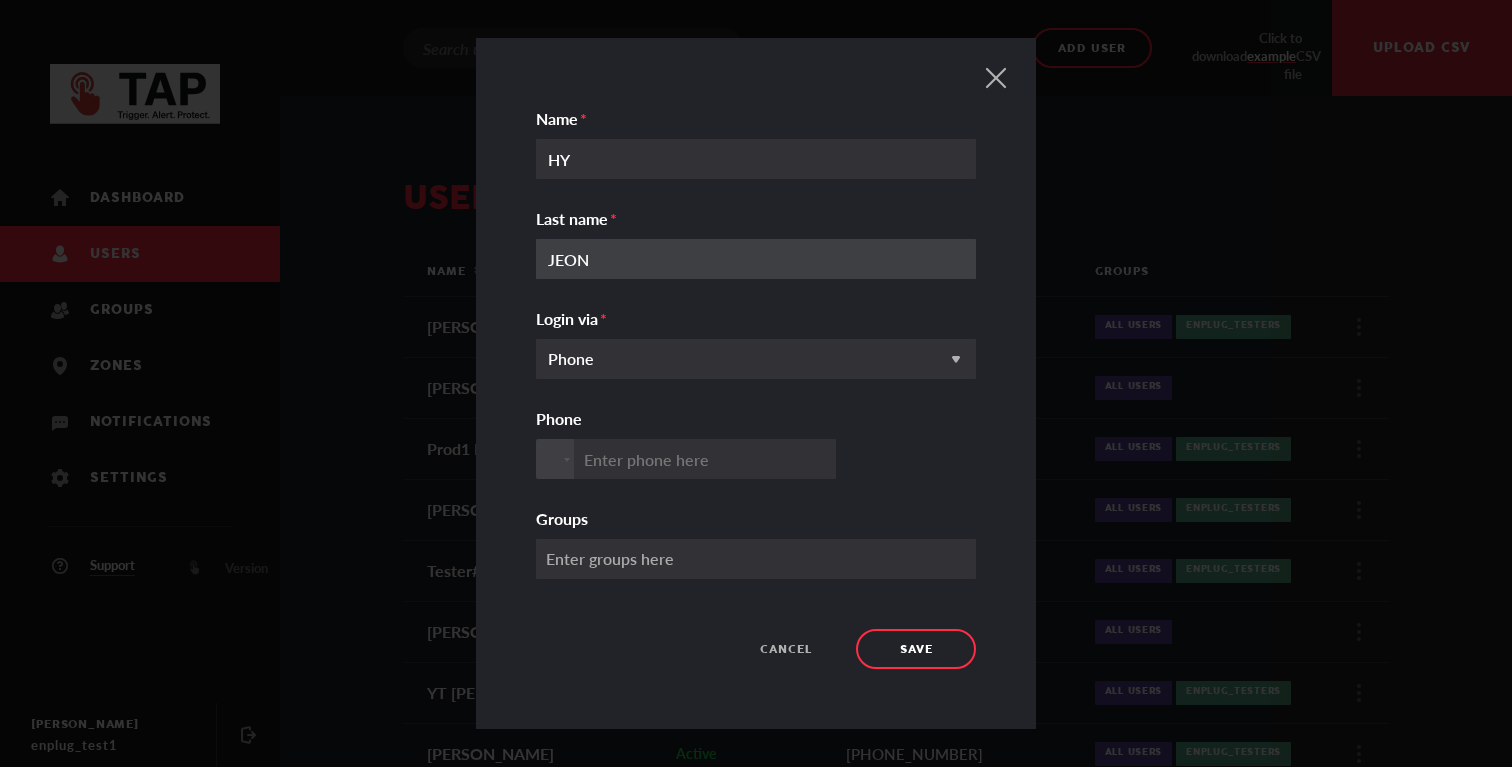 type on "JEON" 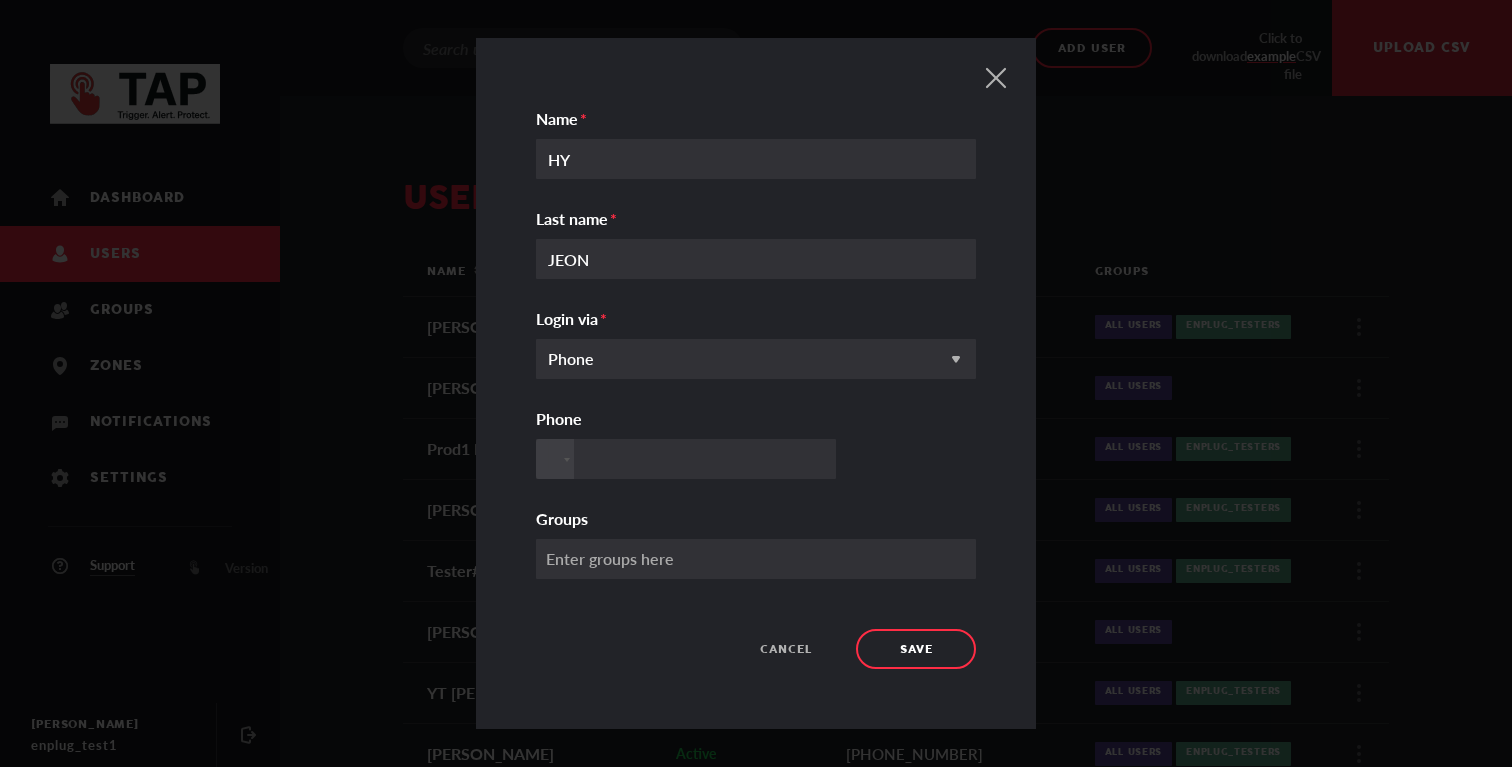 click on "Phone" at bounding box center (686, 459) 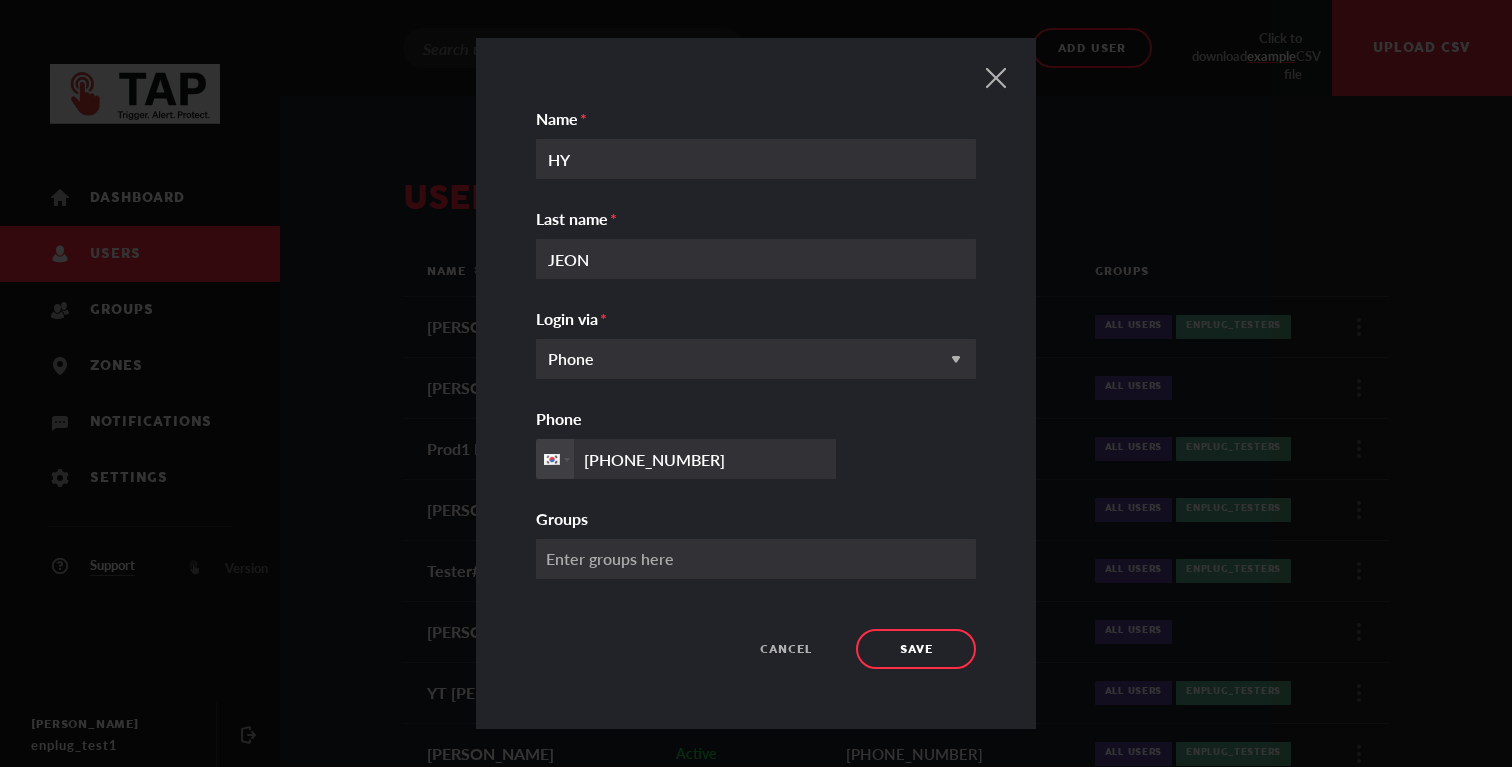 type on "+821075330311" 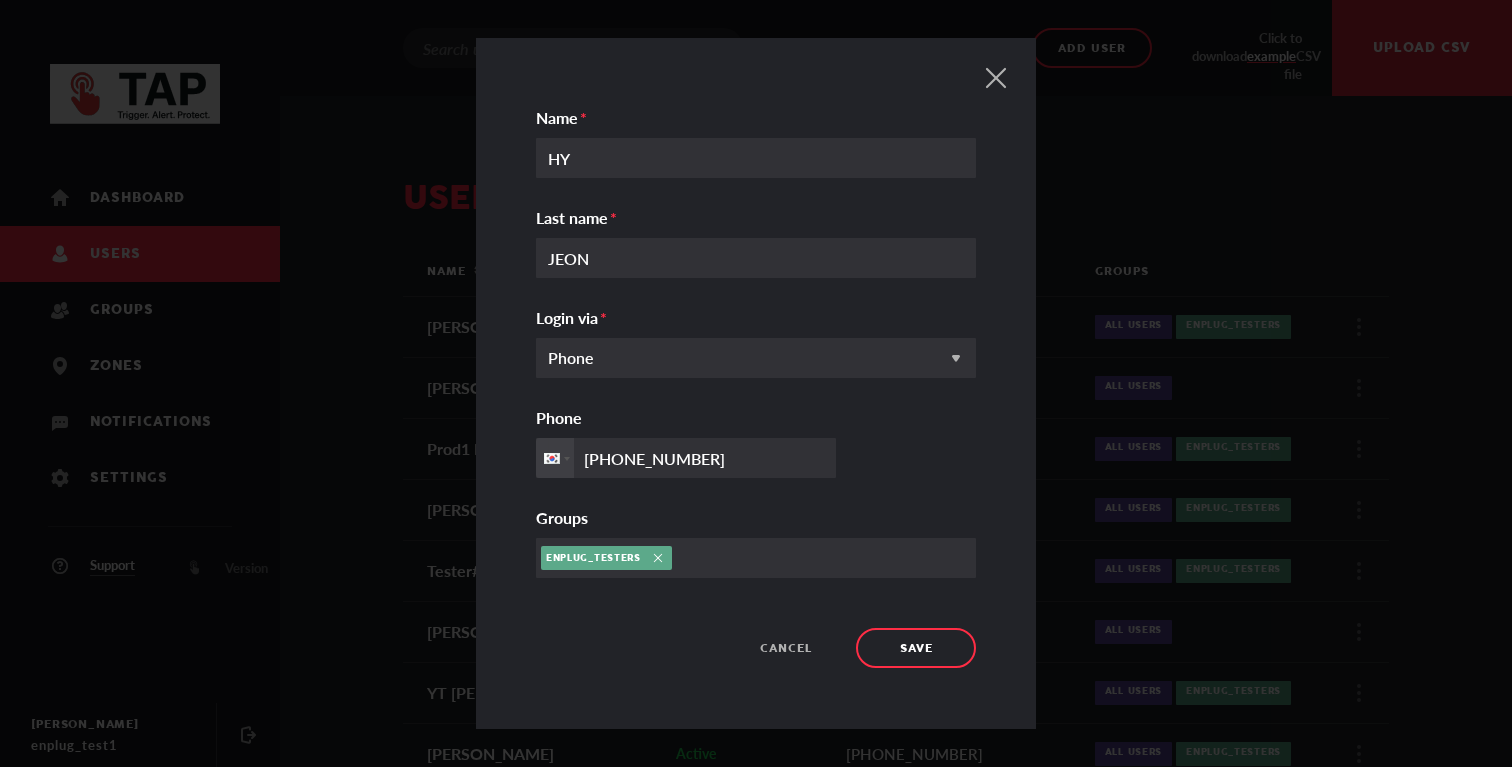 scroll, scrollTop: 65, scrollLeft: 0, axis: vertical 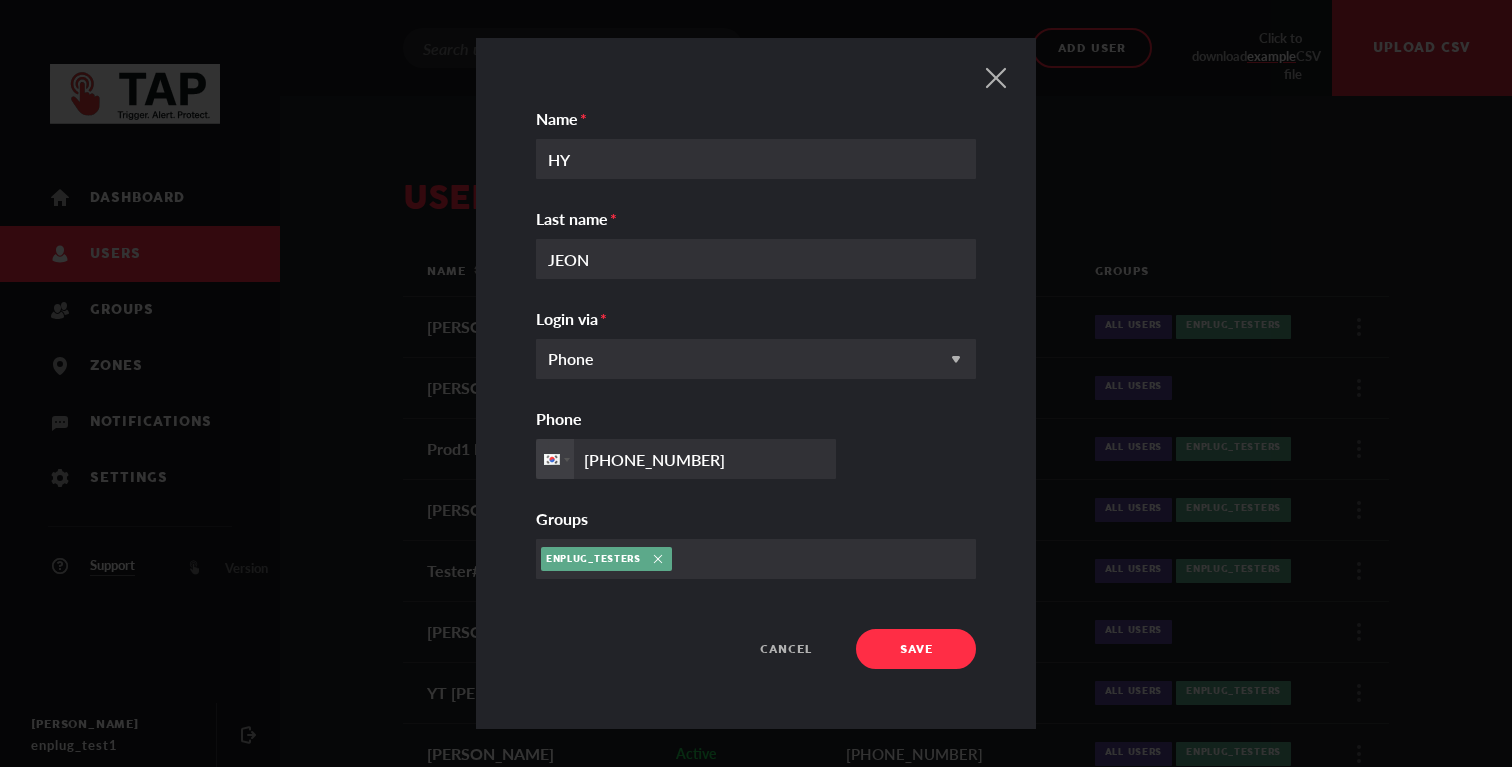 click on "Save" at bounding box center (916, 650) 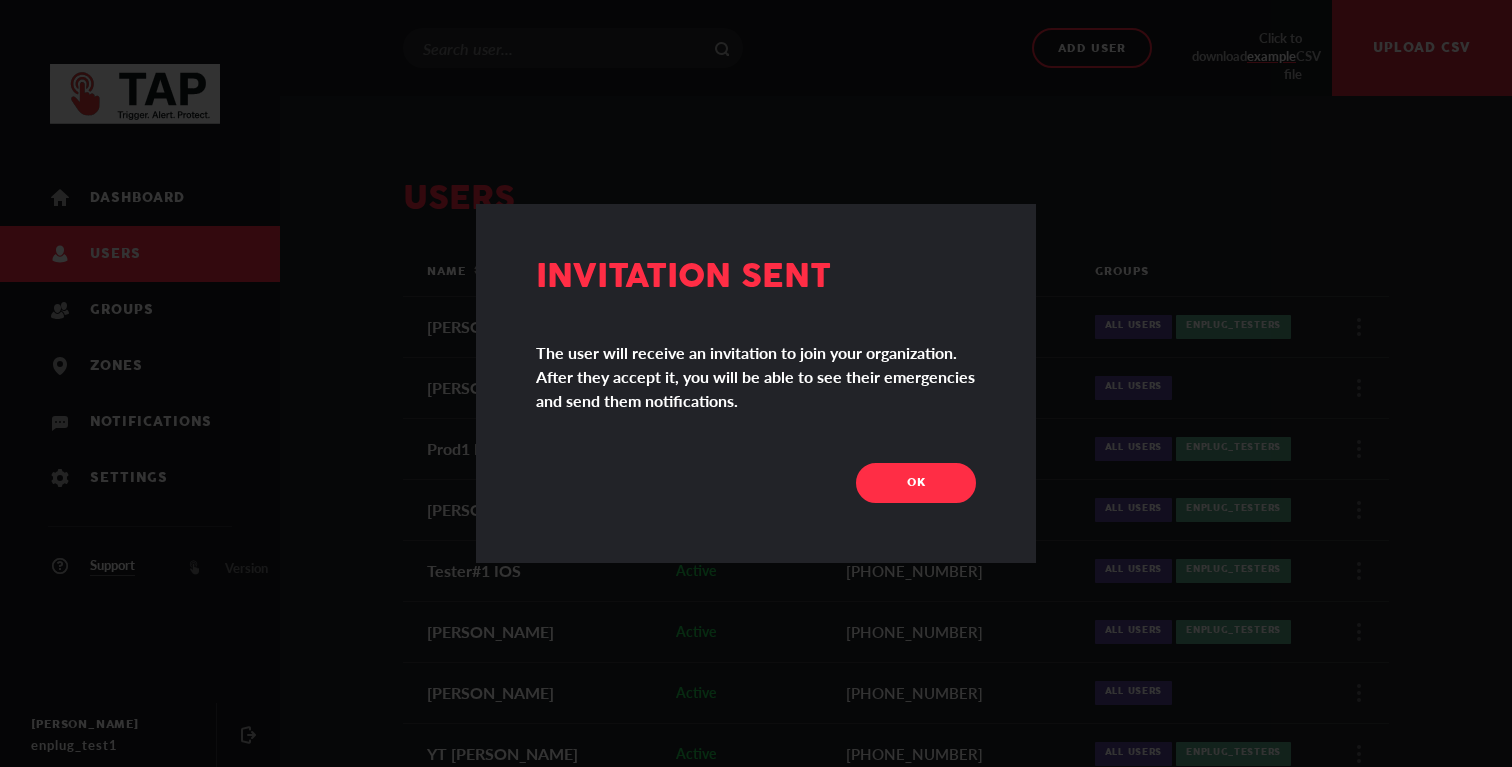 click on "OK" at bounding box center [916, 483] 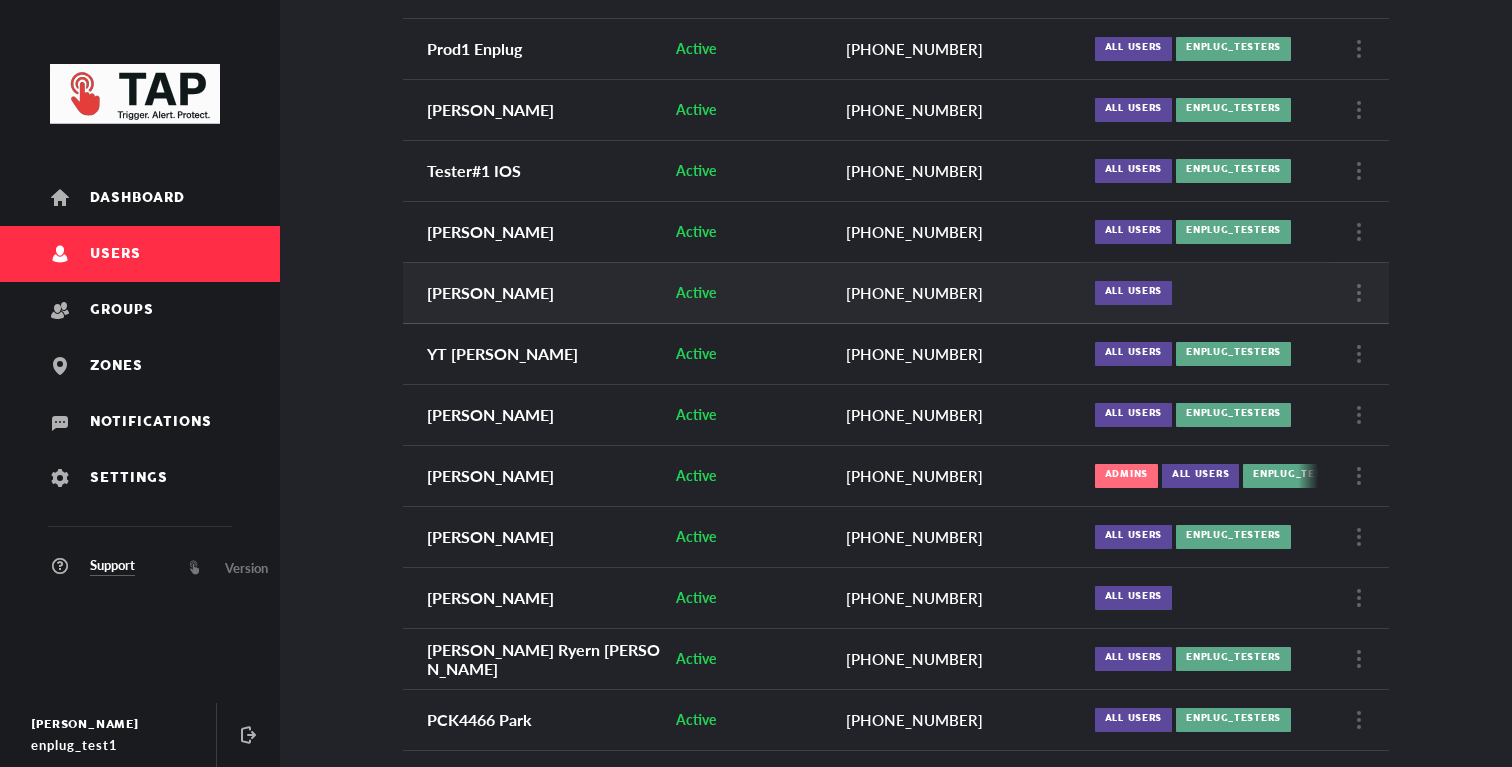 scroll, scrollTop: 310, scrollLeft: 0, axis: vertical 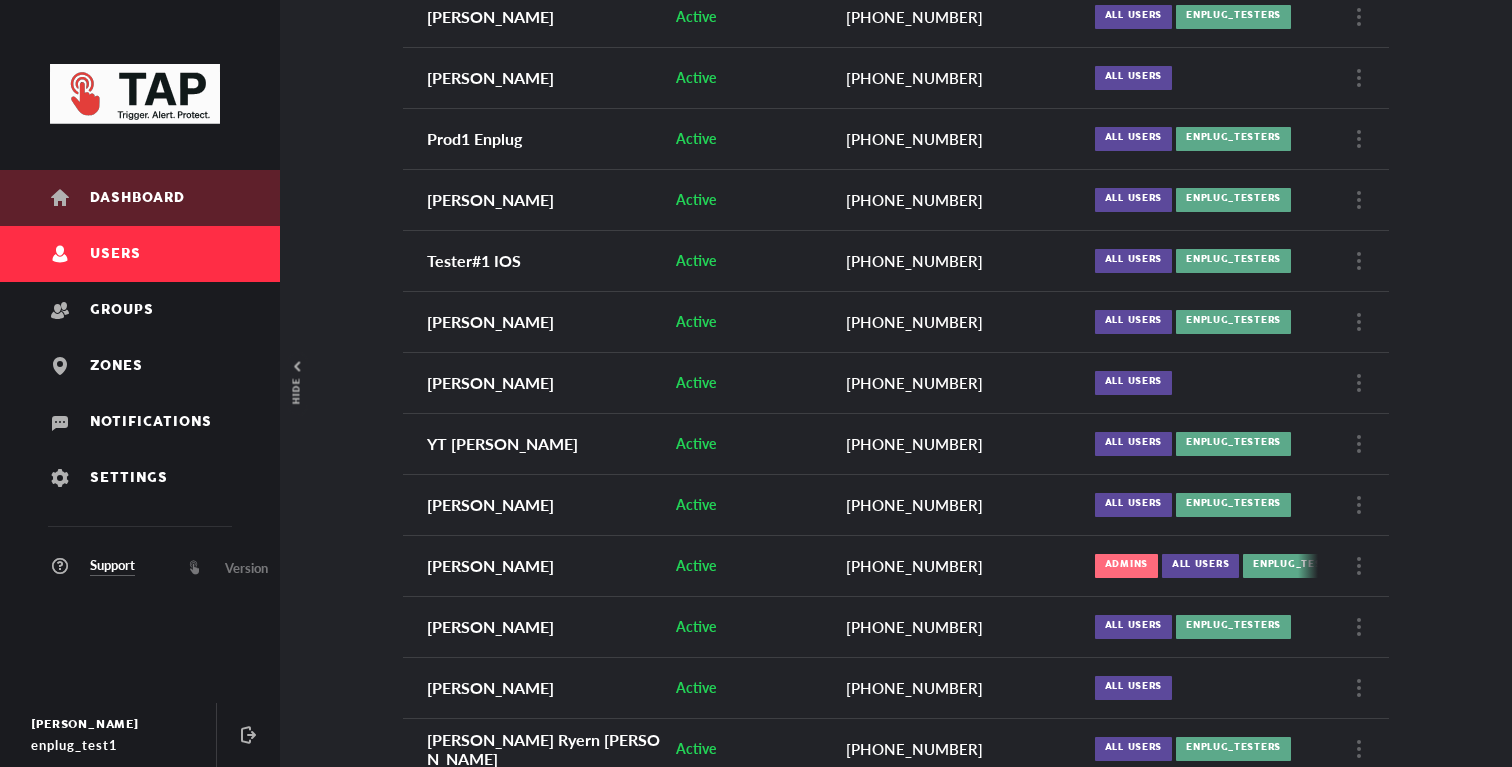 click on "Dashboard" at bounding box center (140, 198) 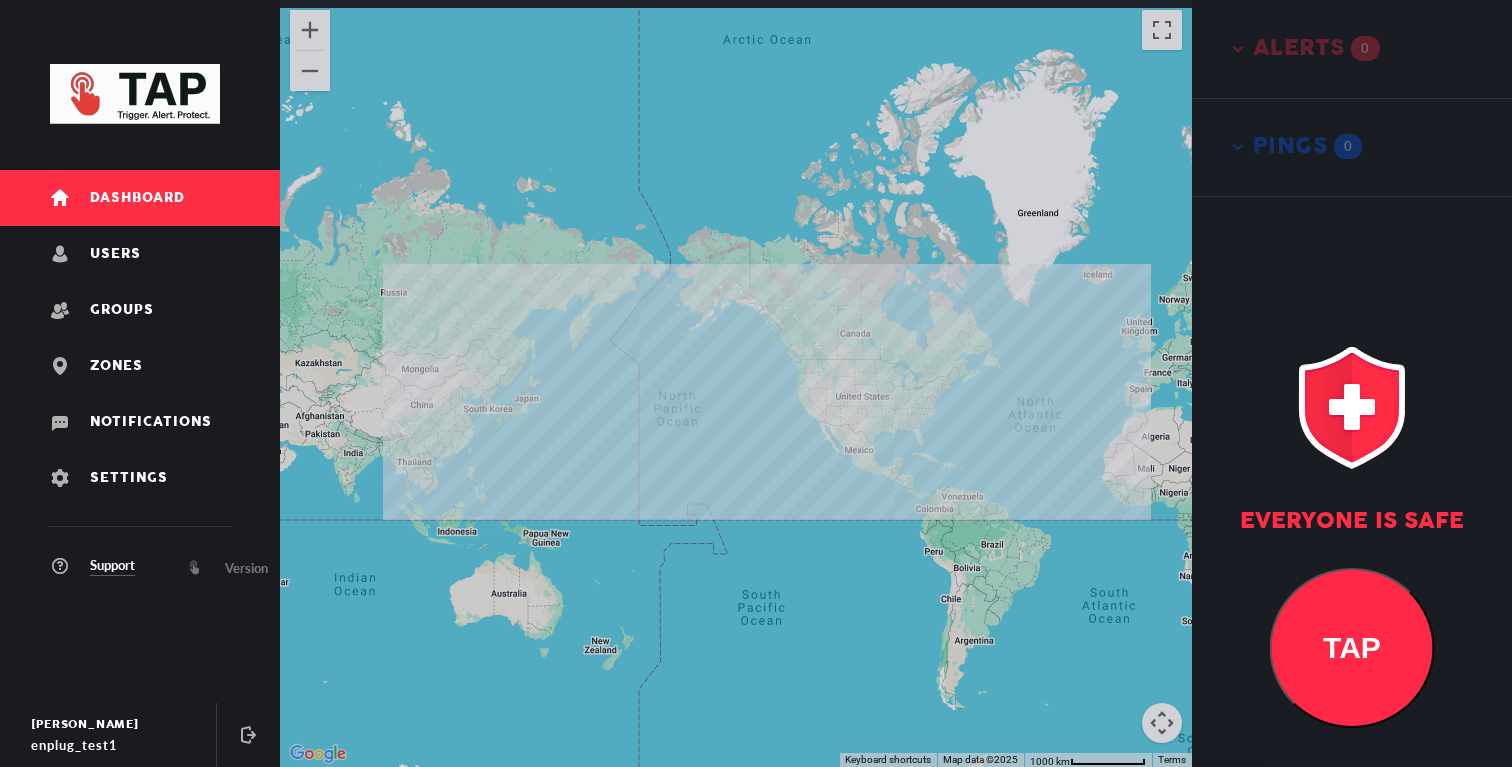 click at bounding box center (736, 383) 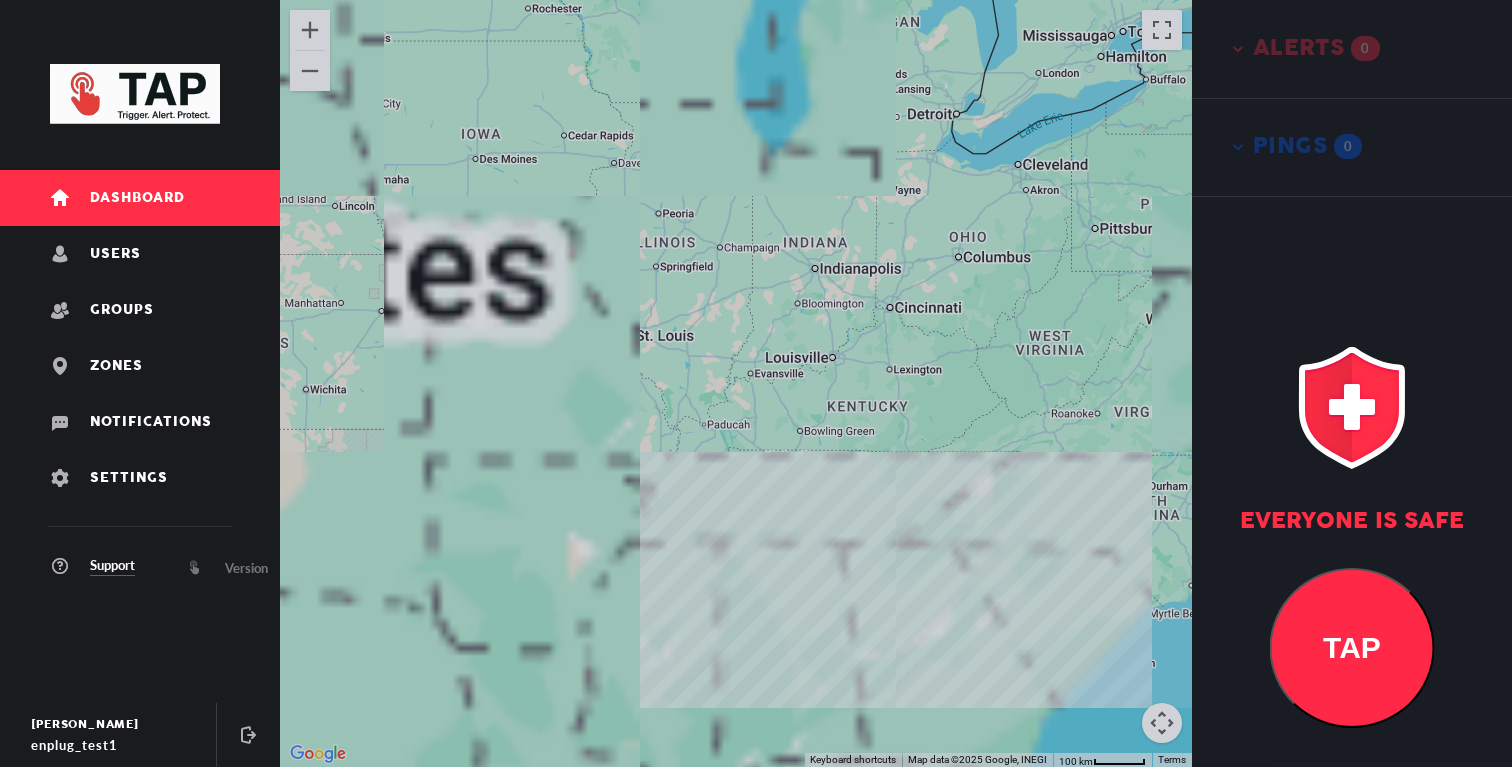 drag, startPoint x: 924, startPoint y: 578, endPoint x: 915, endPoint y: 474, distance: 104.388695 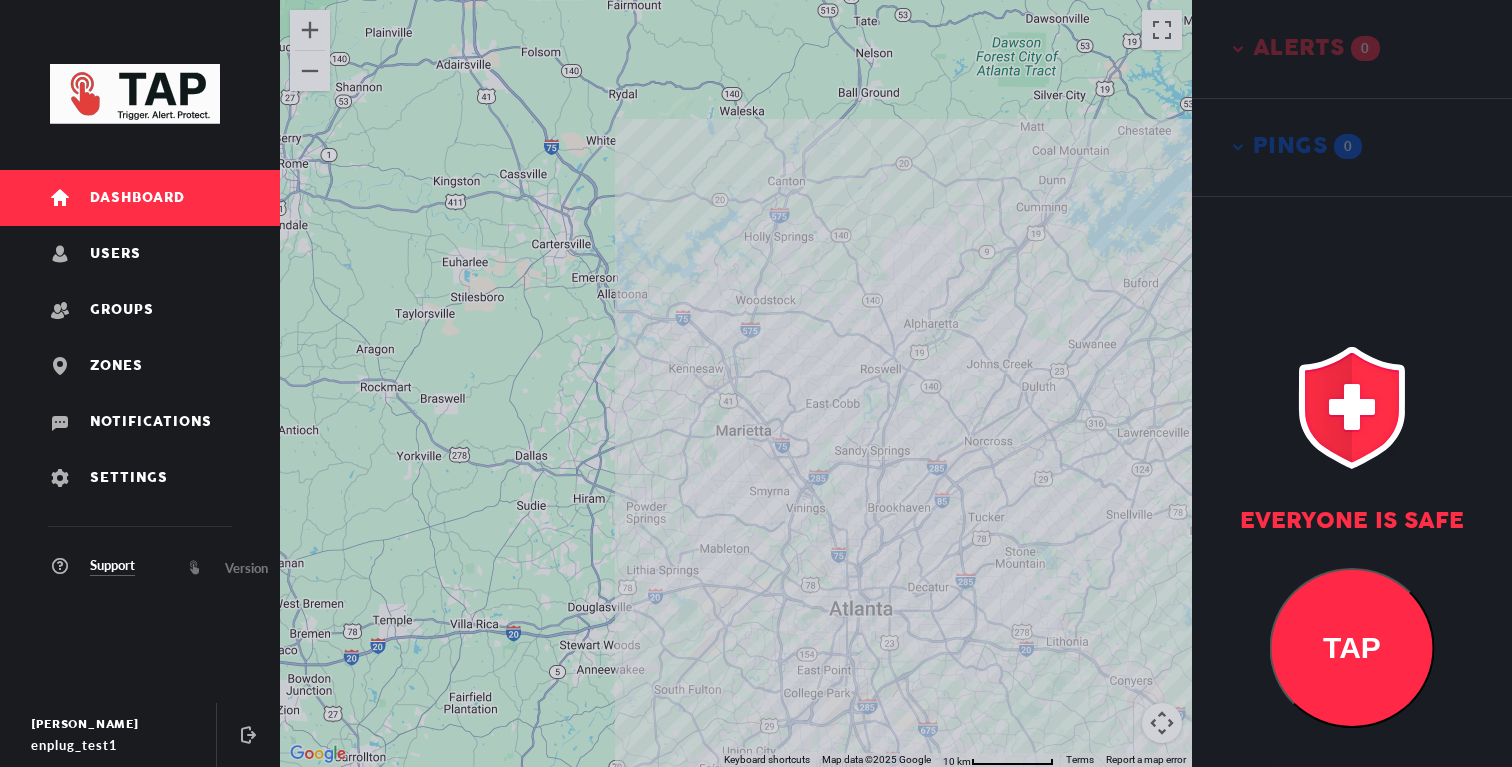 drag, startPoint x: 901, startPoint y: 507, endPoint x: 870, endPoint y: 328, distance: 181.66452 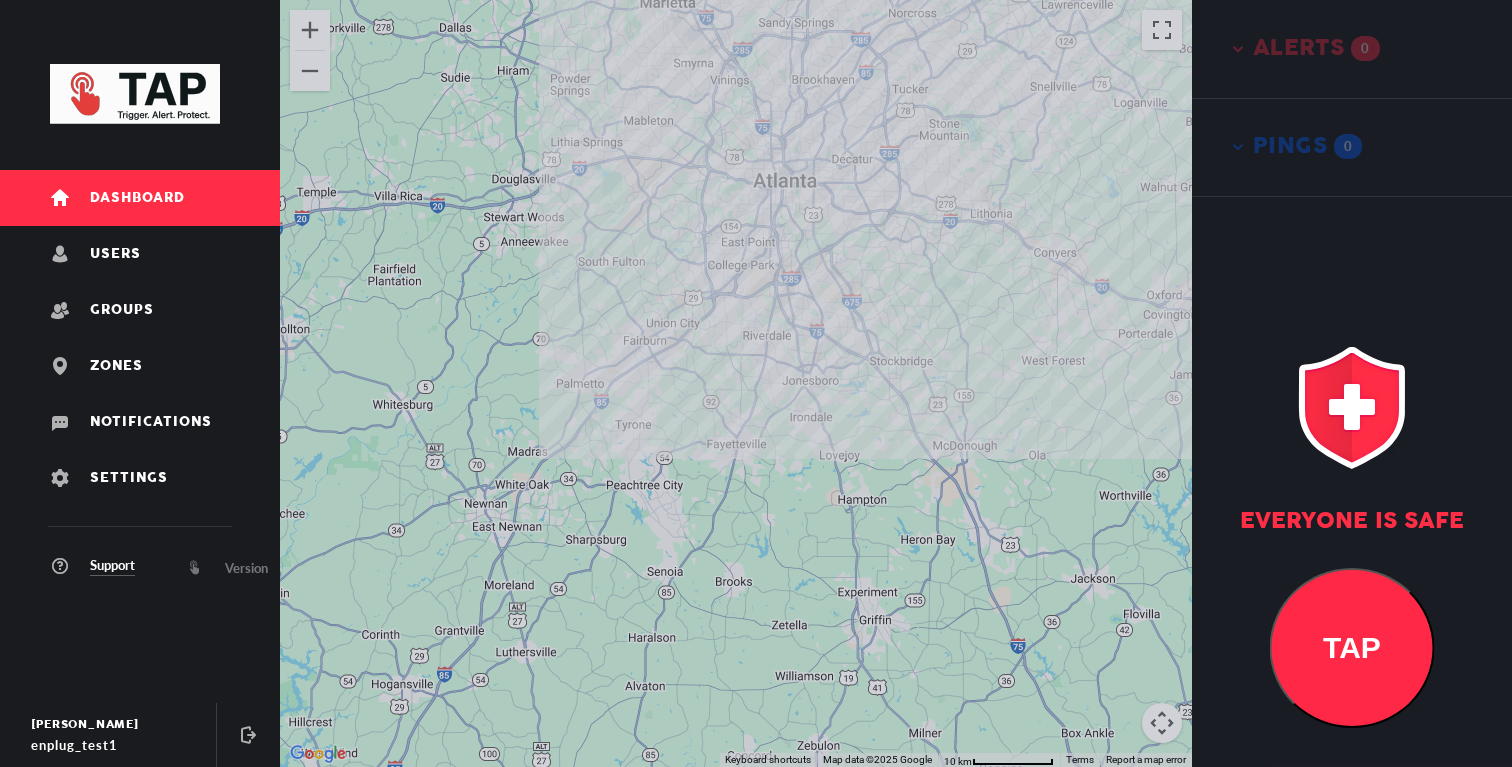drag, startPoint x: 872, startPoint y: 380, endPoint x: 869, endPoint y: 551, distance: 171.0263 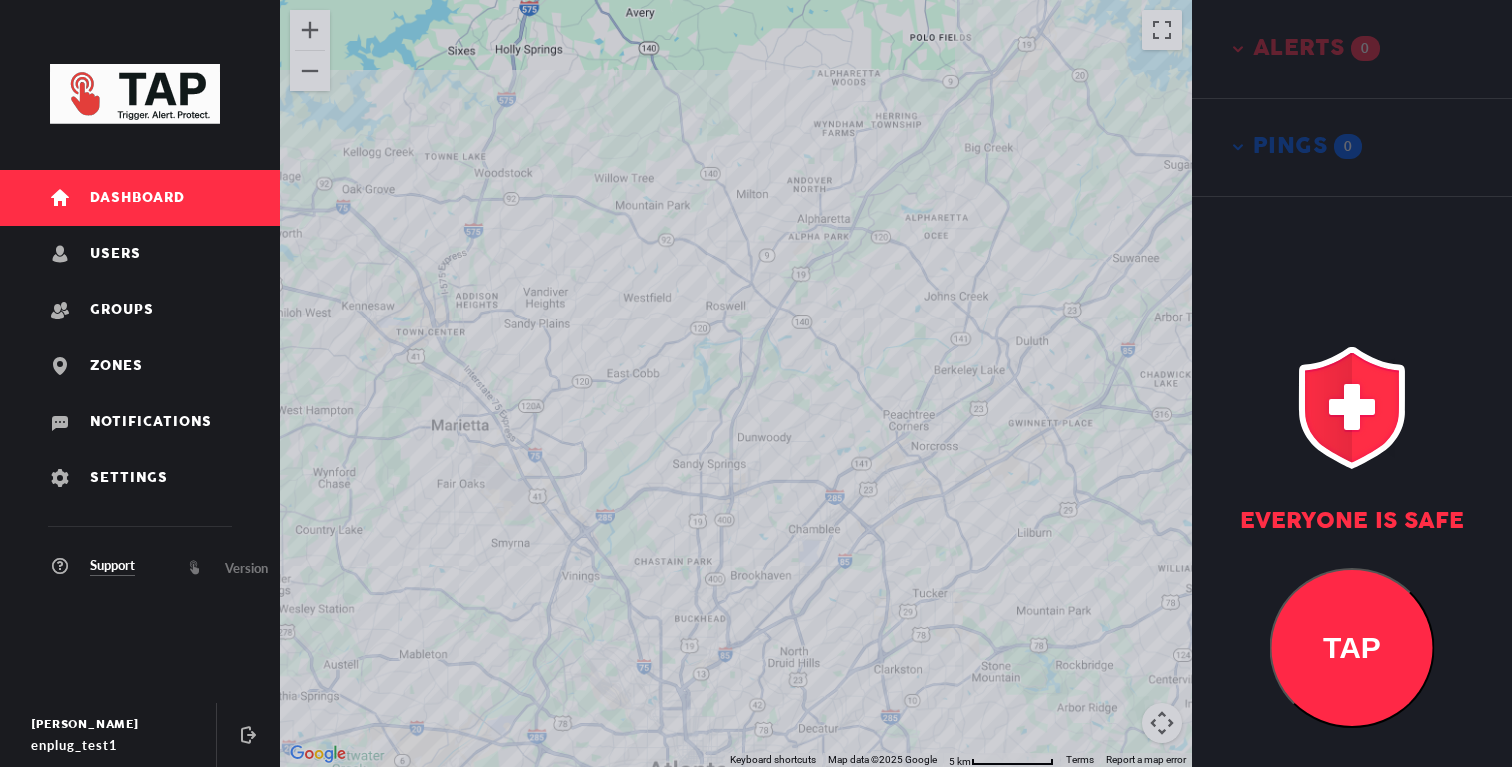 drag, startPoint x: 867, startPoint y: 532, endPoint x: 867, endPoint y: 355, distance: 177 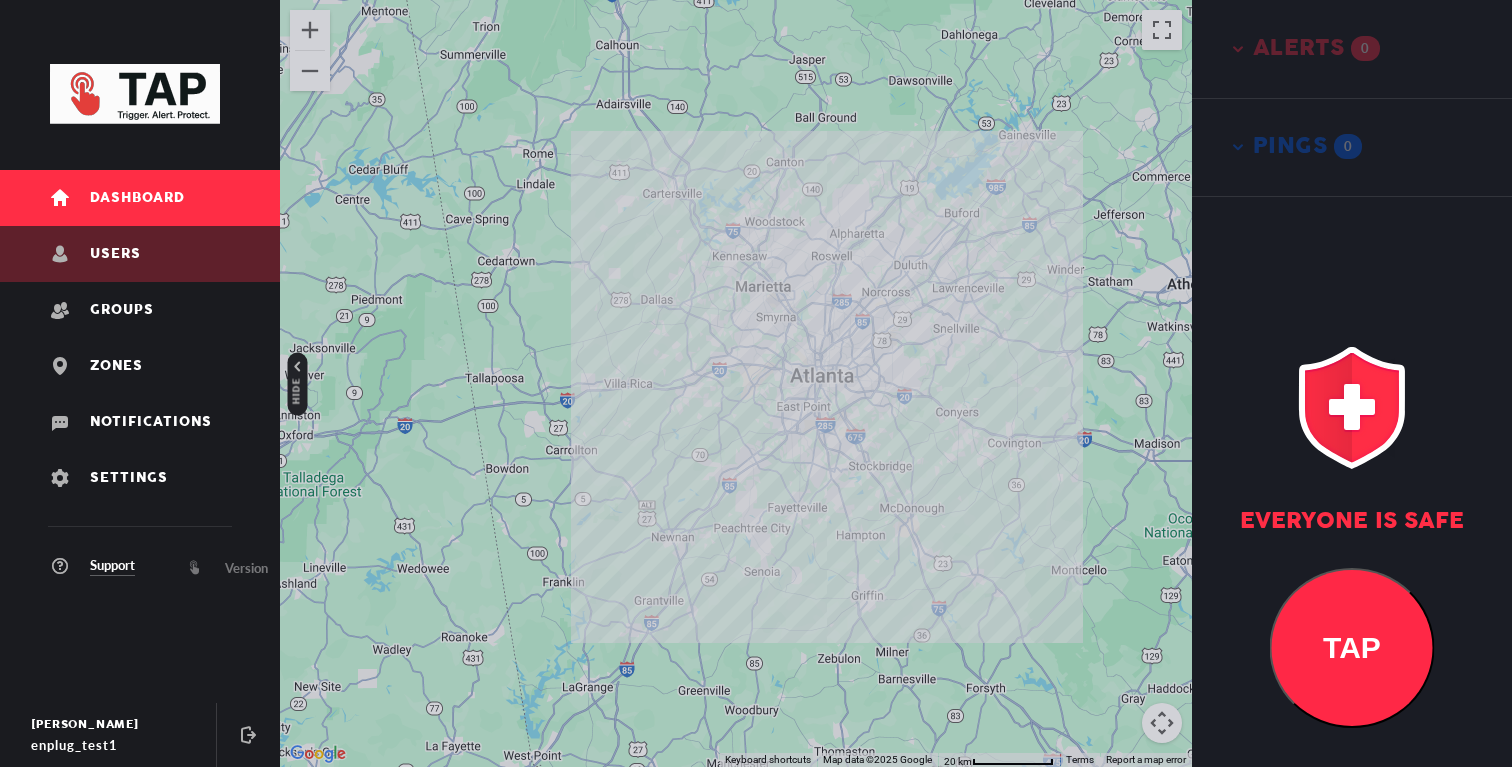 click on "Users" at bounding box center (140, 254) 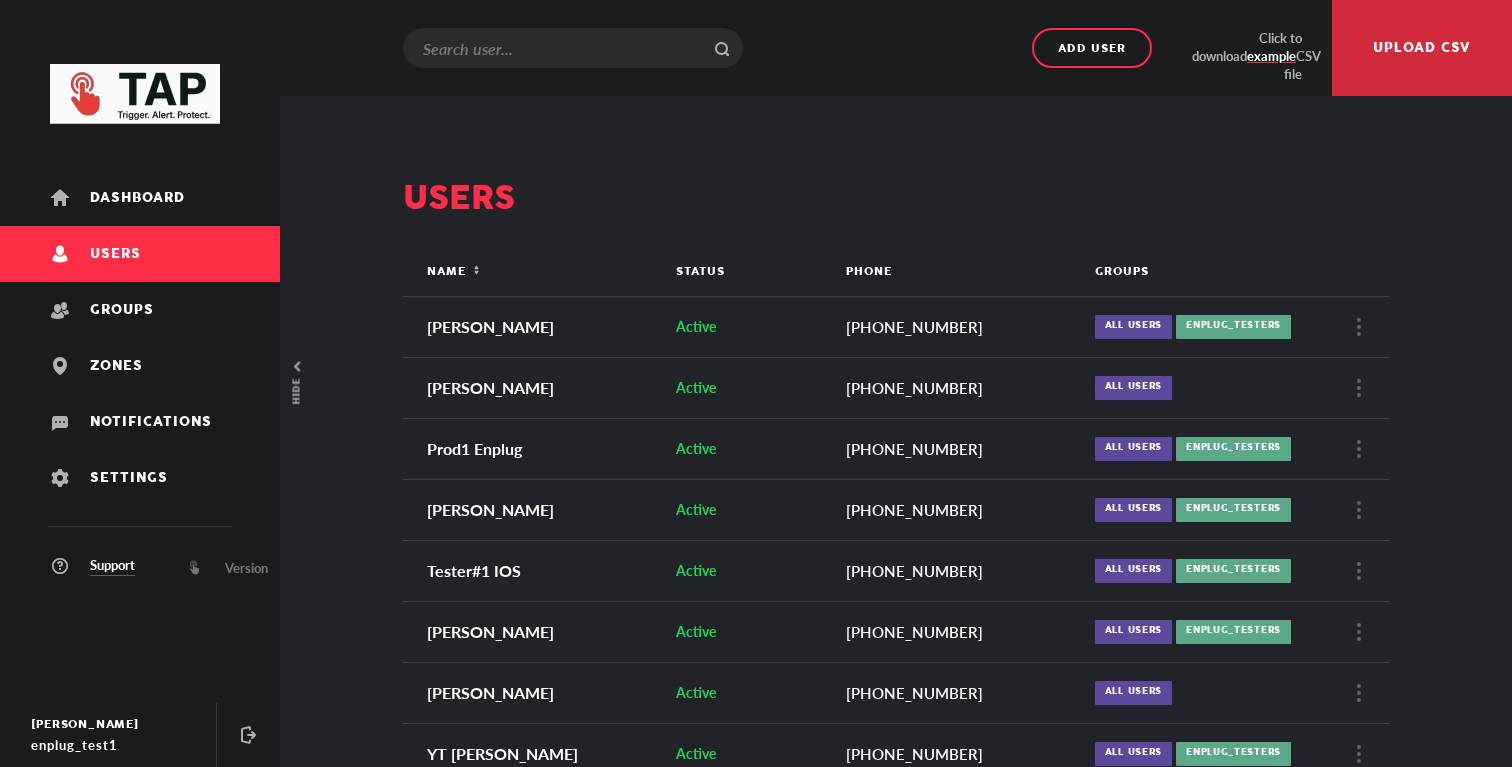 click on "Users" at bounding box center (140, 254) 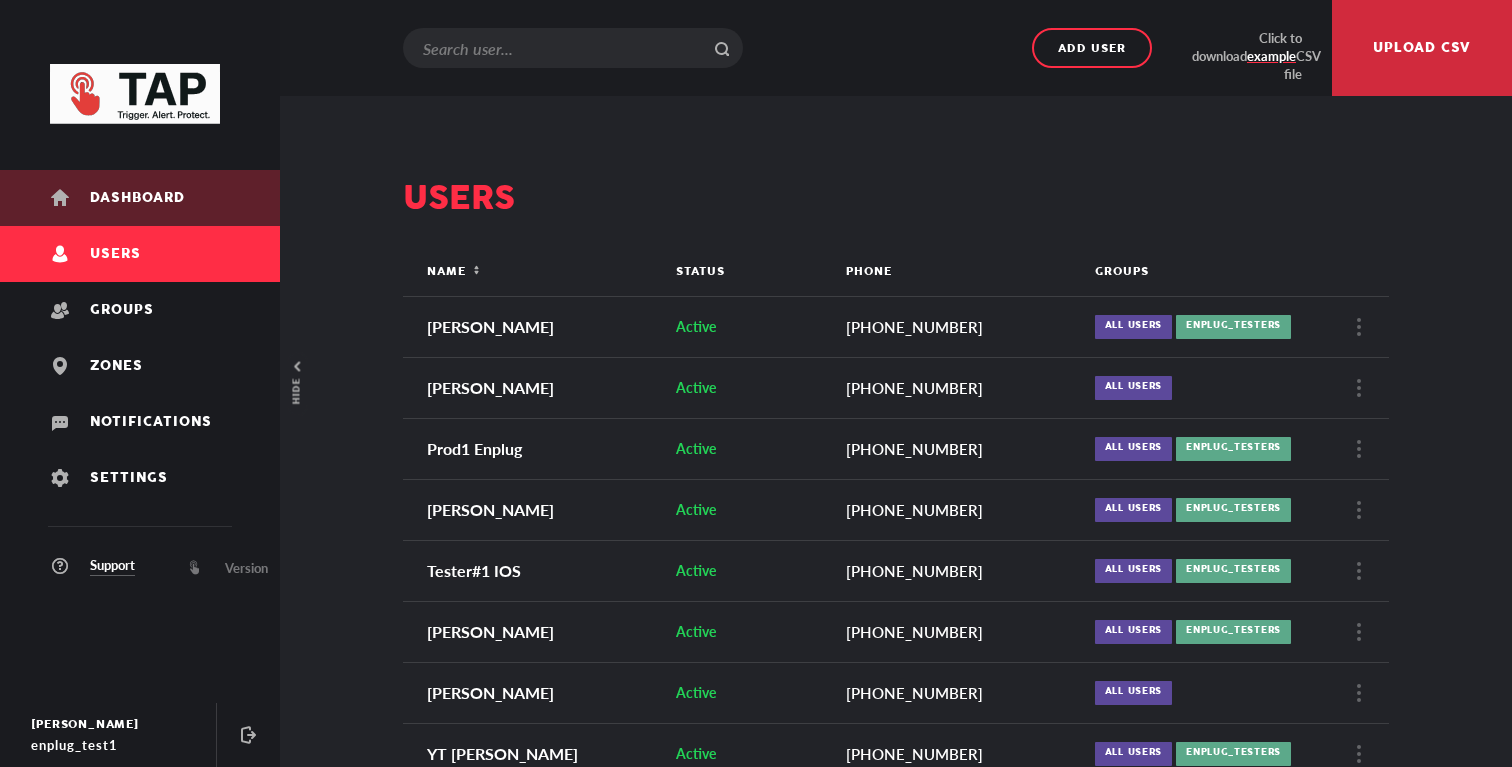 click on "Dashboard" at bounding box center [137, 198] 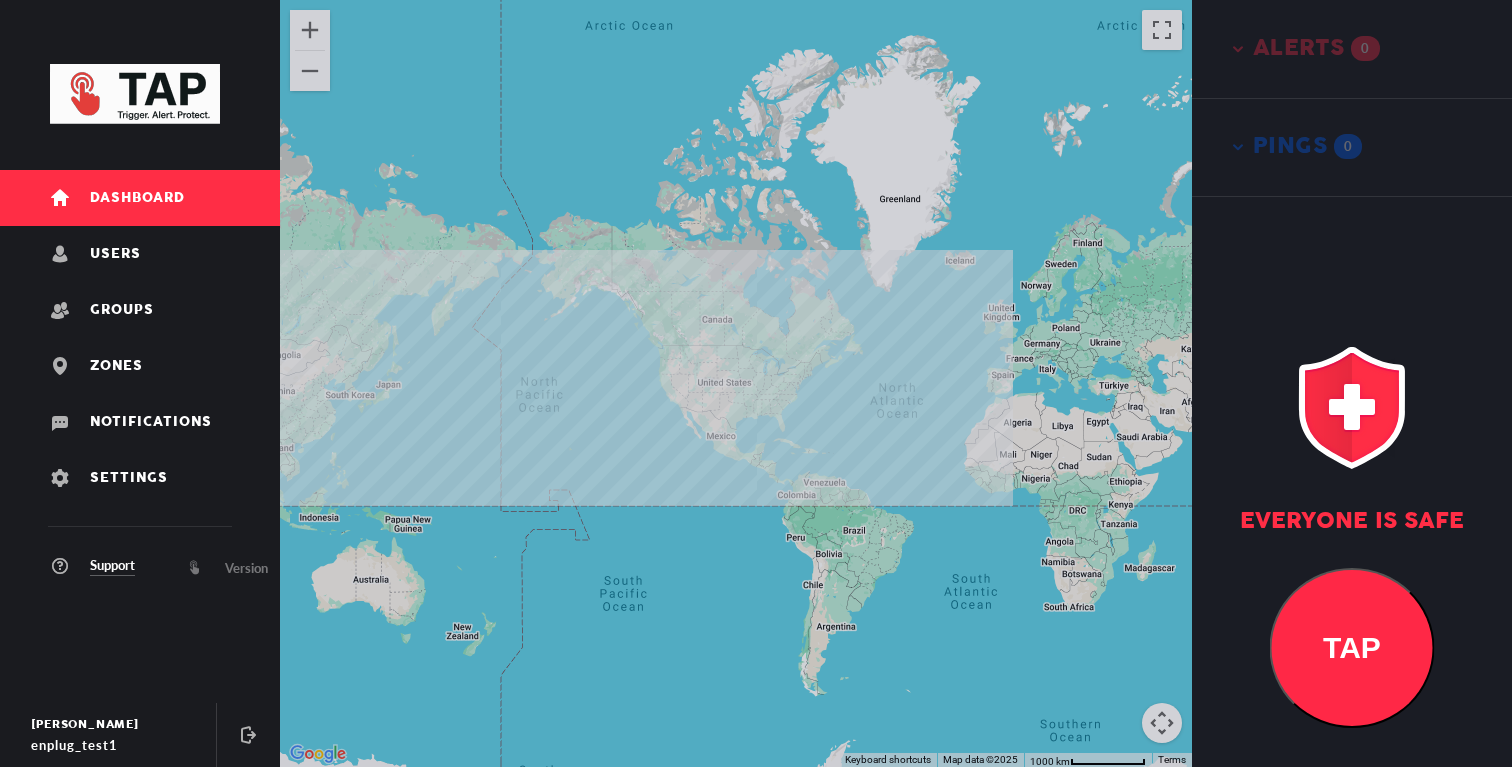 drag, startPoint x: 876, startPoint y: 314, endPoint x: 764, endPoint y: 326, distance: 112.64102 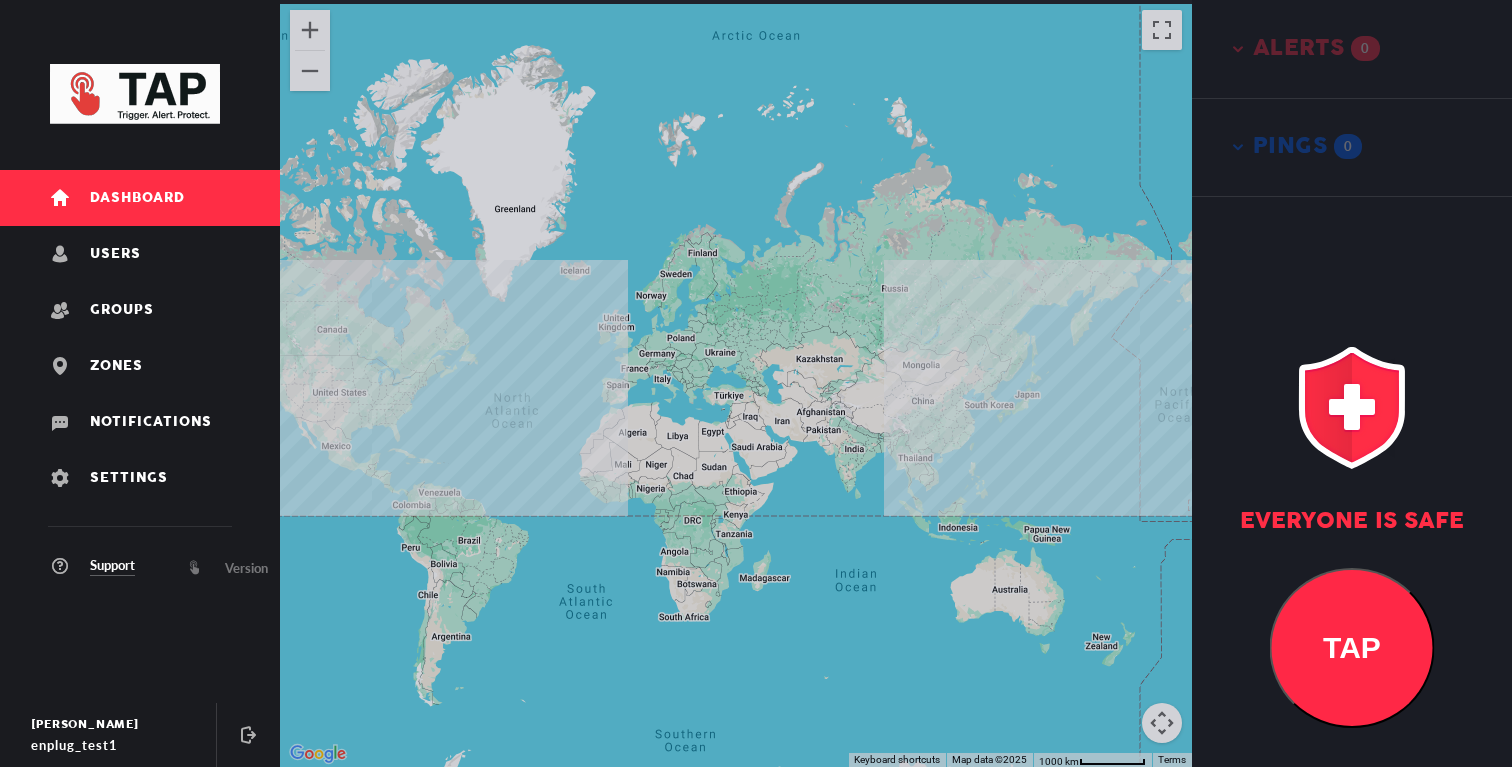 drag, startPoint x: 817, startPoint y: 425, endPoint x: 733, endPoint y: 425, distance: 84 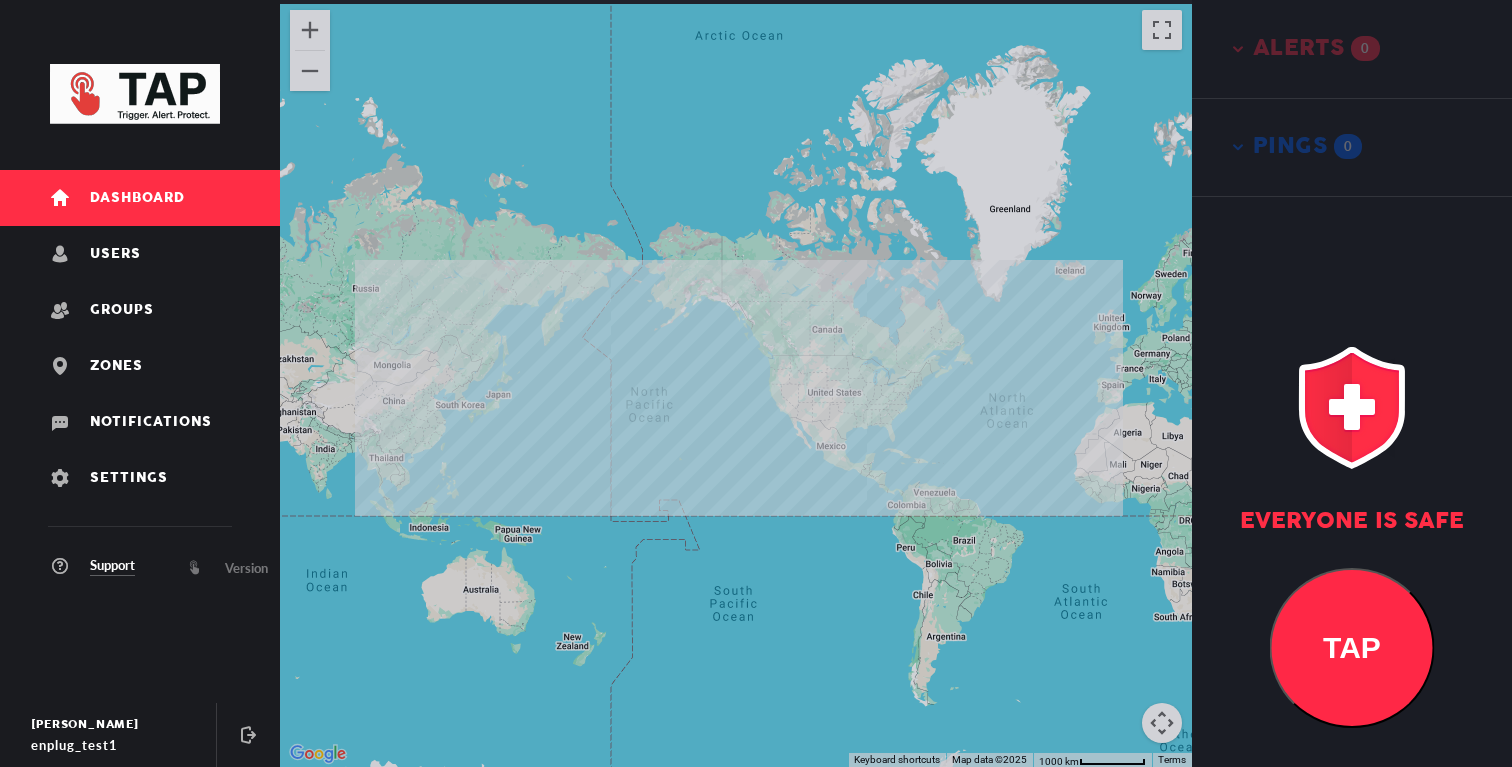 drag, startPoint x: 734, startPoint y: 429, endPoint x: 898, endPoint y: 429, distance: 164 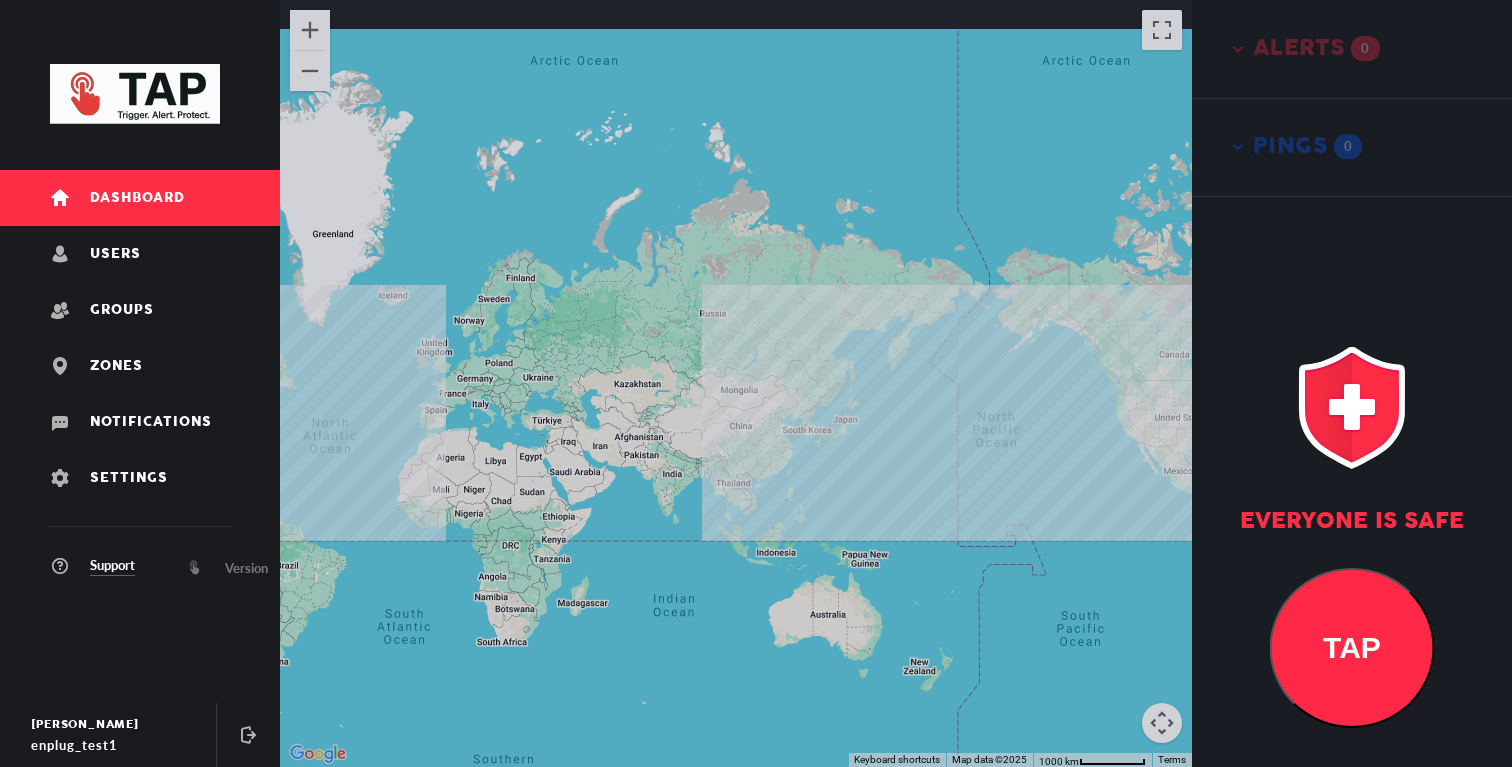 drag, startPoint x: 906, startPoint y: 430, endPoint x: 670, endPoint y: 474, distance: 240.06665 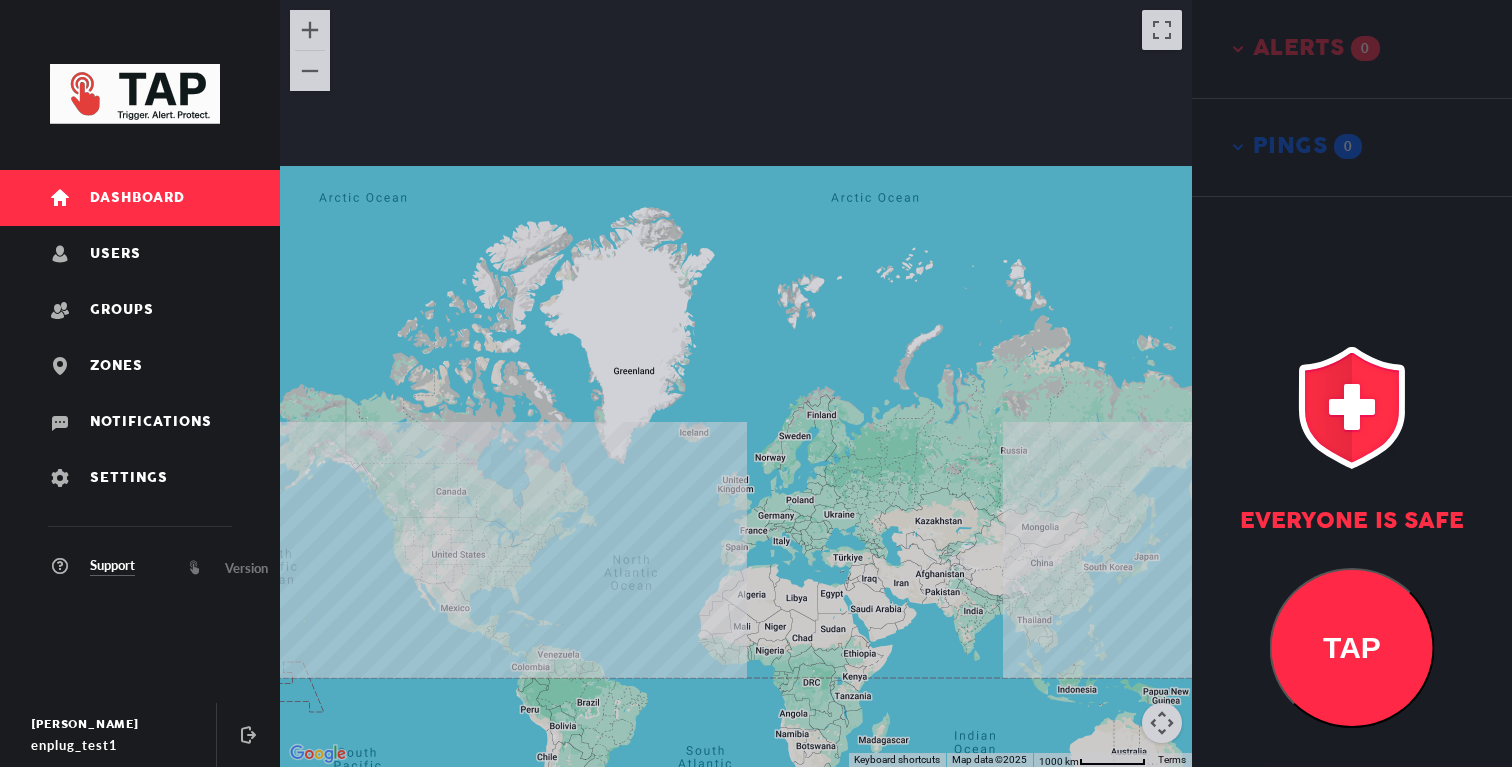 drag, startPoint x: 735, startPoint y: 527, endPoint x: 579, endPoint y: 483, distance: 162.0864 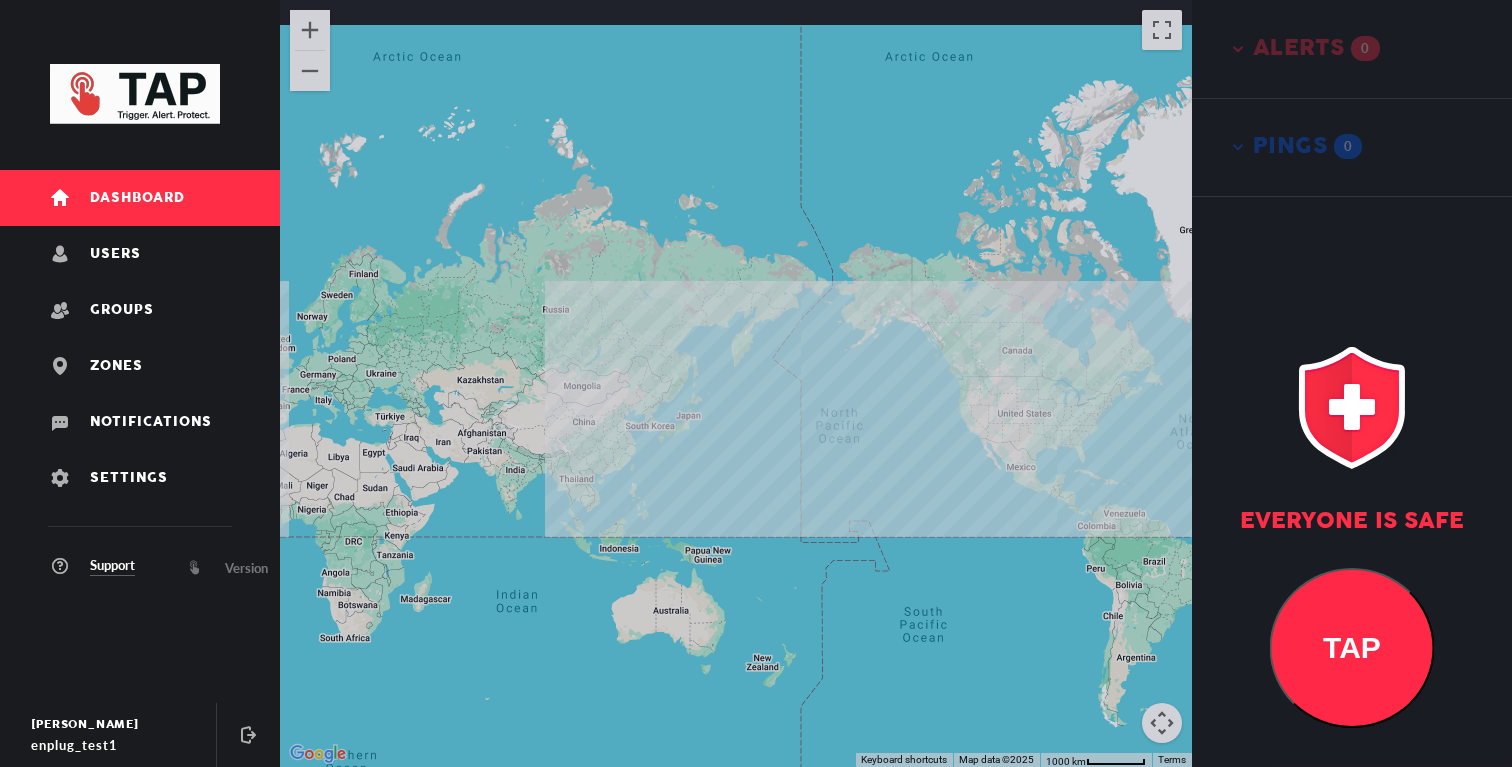 drag, startPoint x: 748, startPoint y: 504, endPoint x: 833, endPoint y: 504, distance: 85 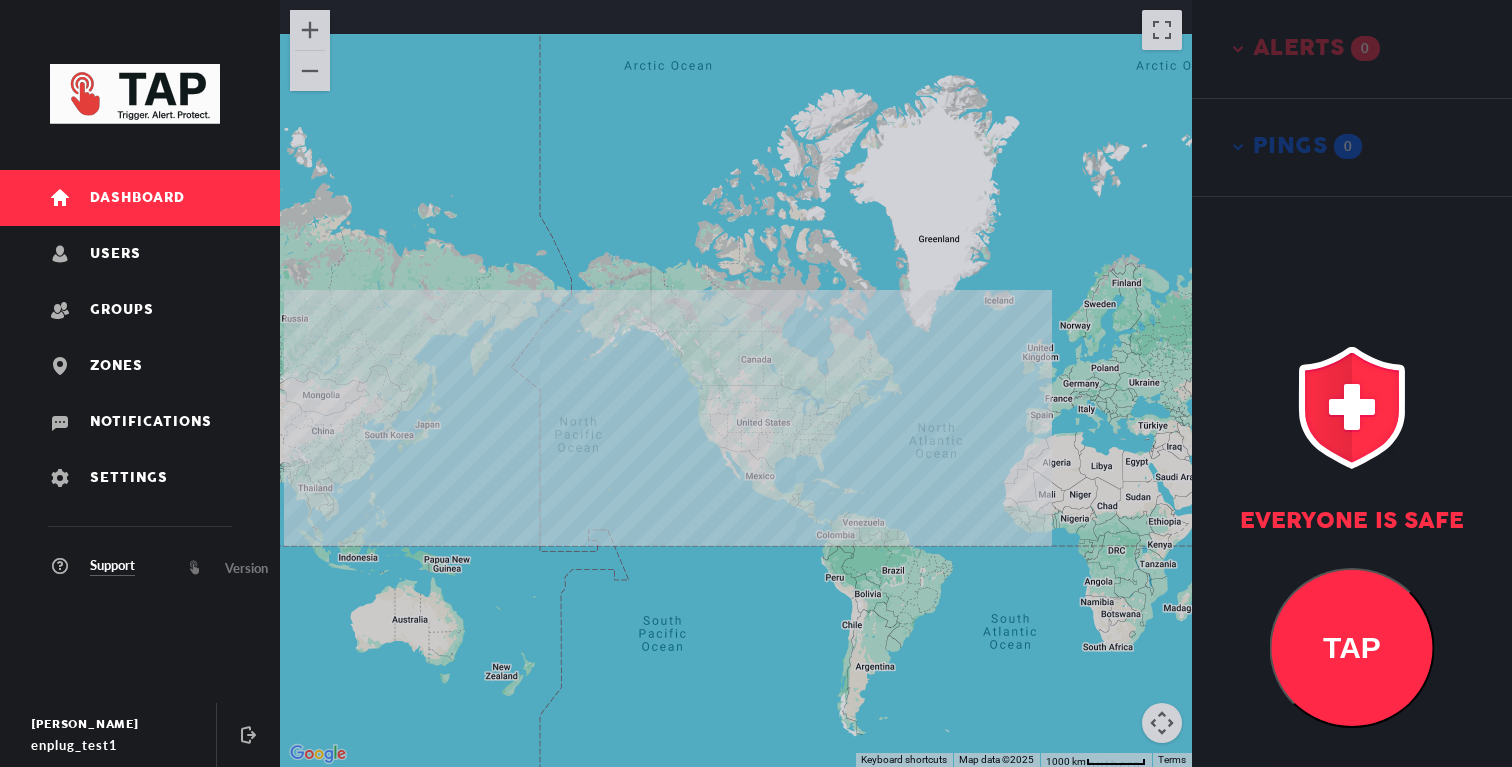 drag, startPoint x: 790, startPoint y: 505, endPoint x: 785, endPoint y: 517, distance: 13 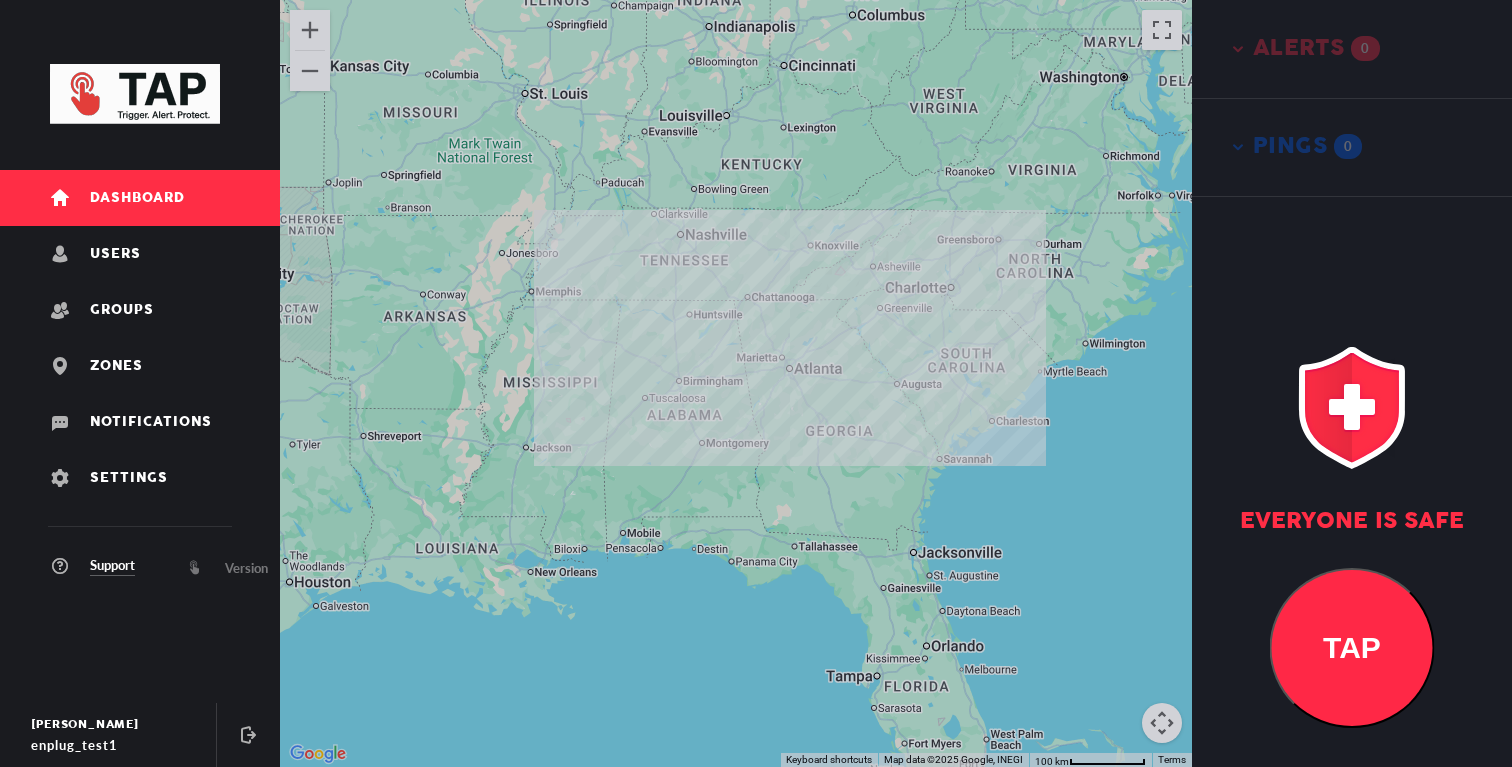 drag, startPoint x: 813, startPoint y: 425, endPoint x: 845, endPoint y: 434, distance: 33.24154 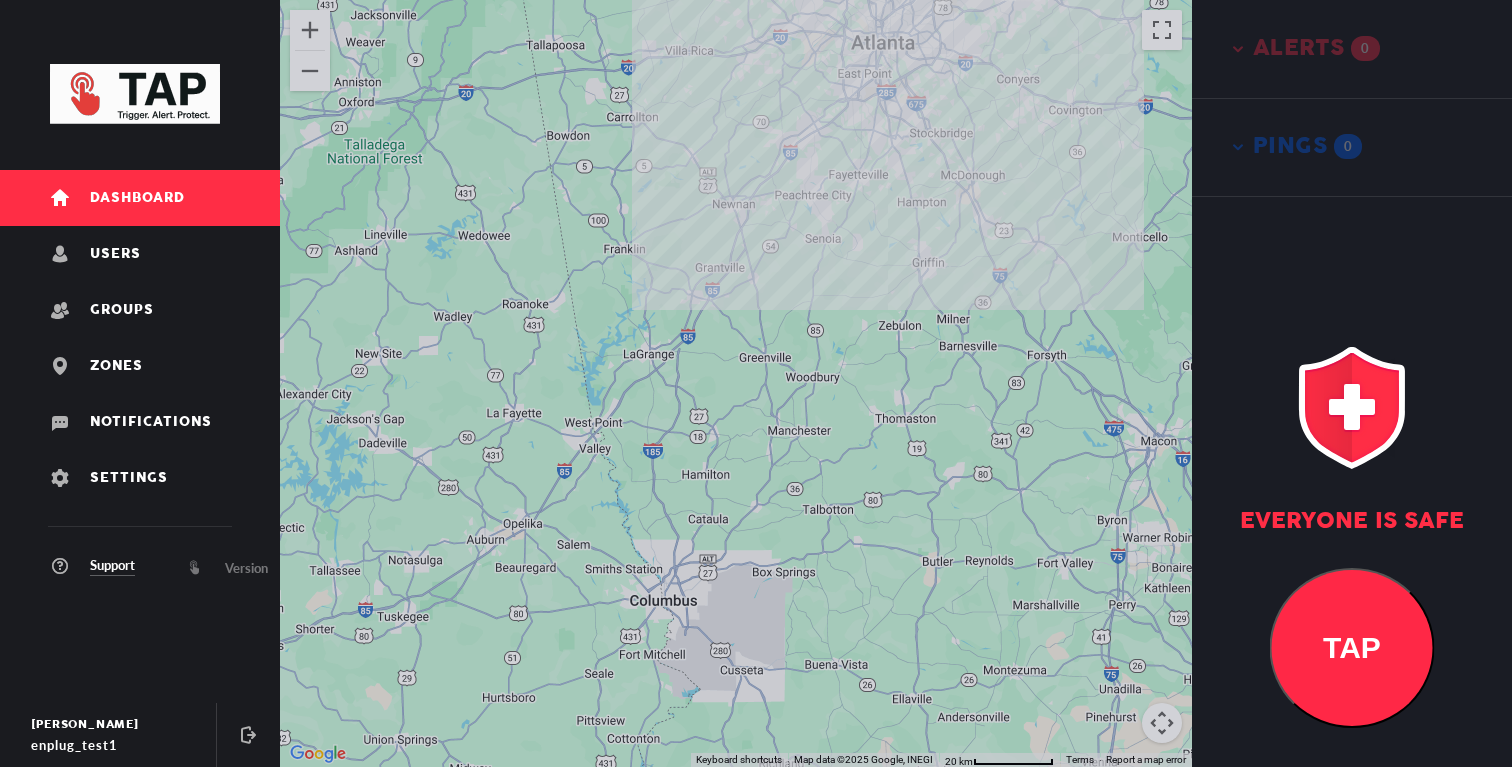 drag, startPoint x: 859, startPoint y: 353, endPoint x: 851, endPoint y: 555, distance: 202.15836 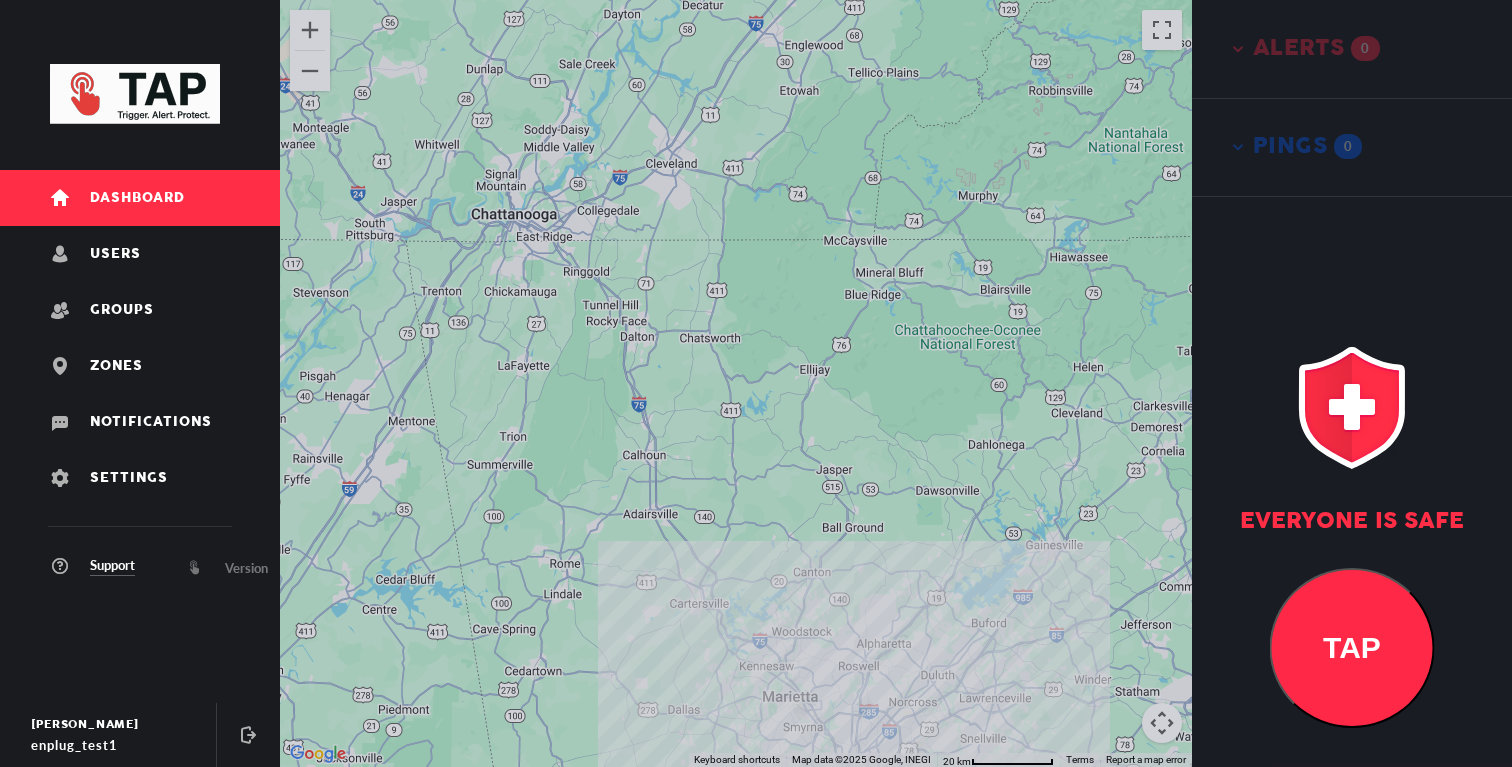 drag, startPoint x: 864, startPoint y: 567, endPoint x: 864, endPoint y: 519, distance: 48 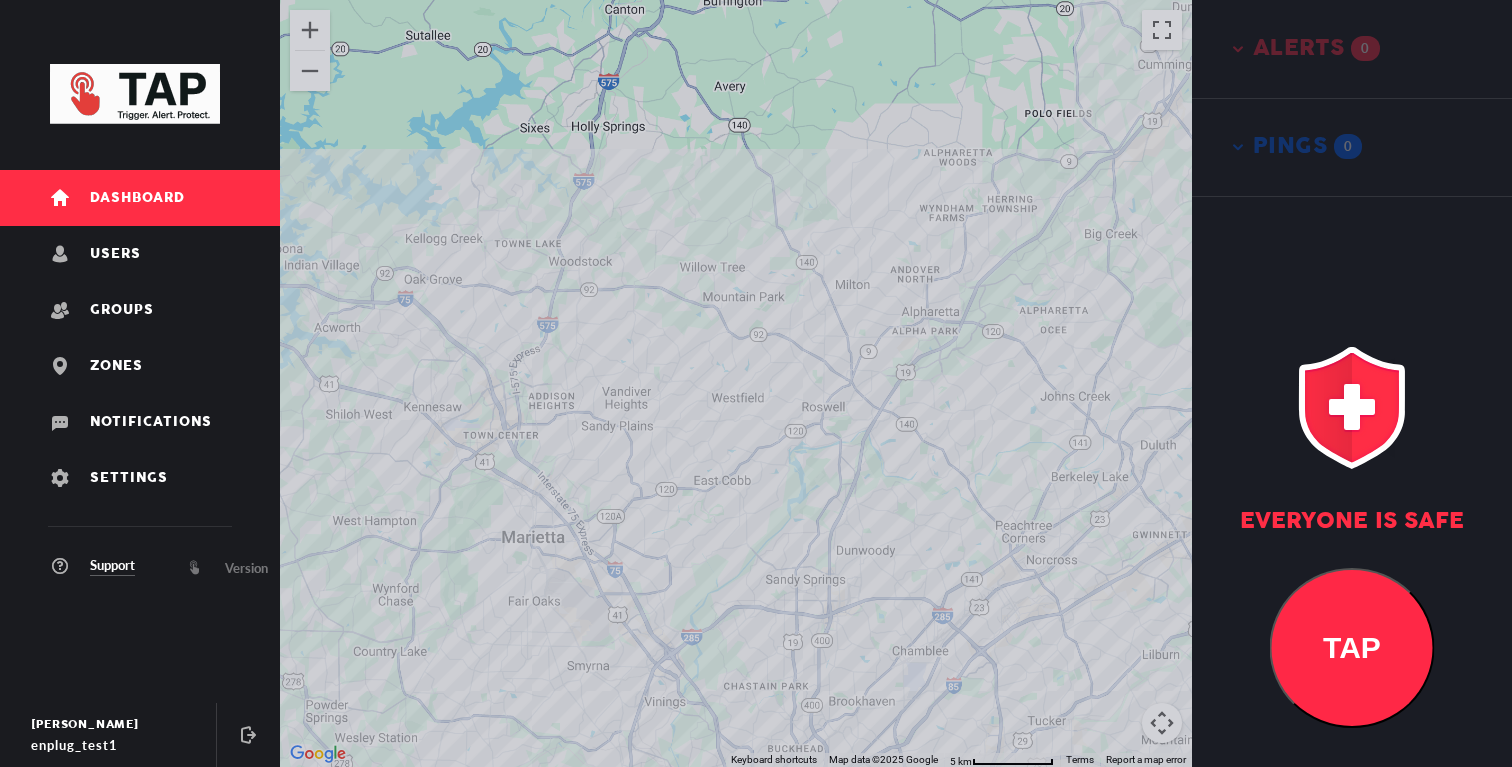 drag, startPoint x: 896, startPoint y: 508, endPoint x: 869, endPoint y: 431, distance: 81.596565 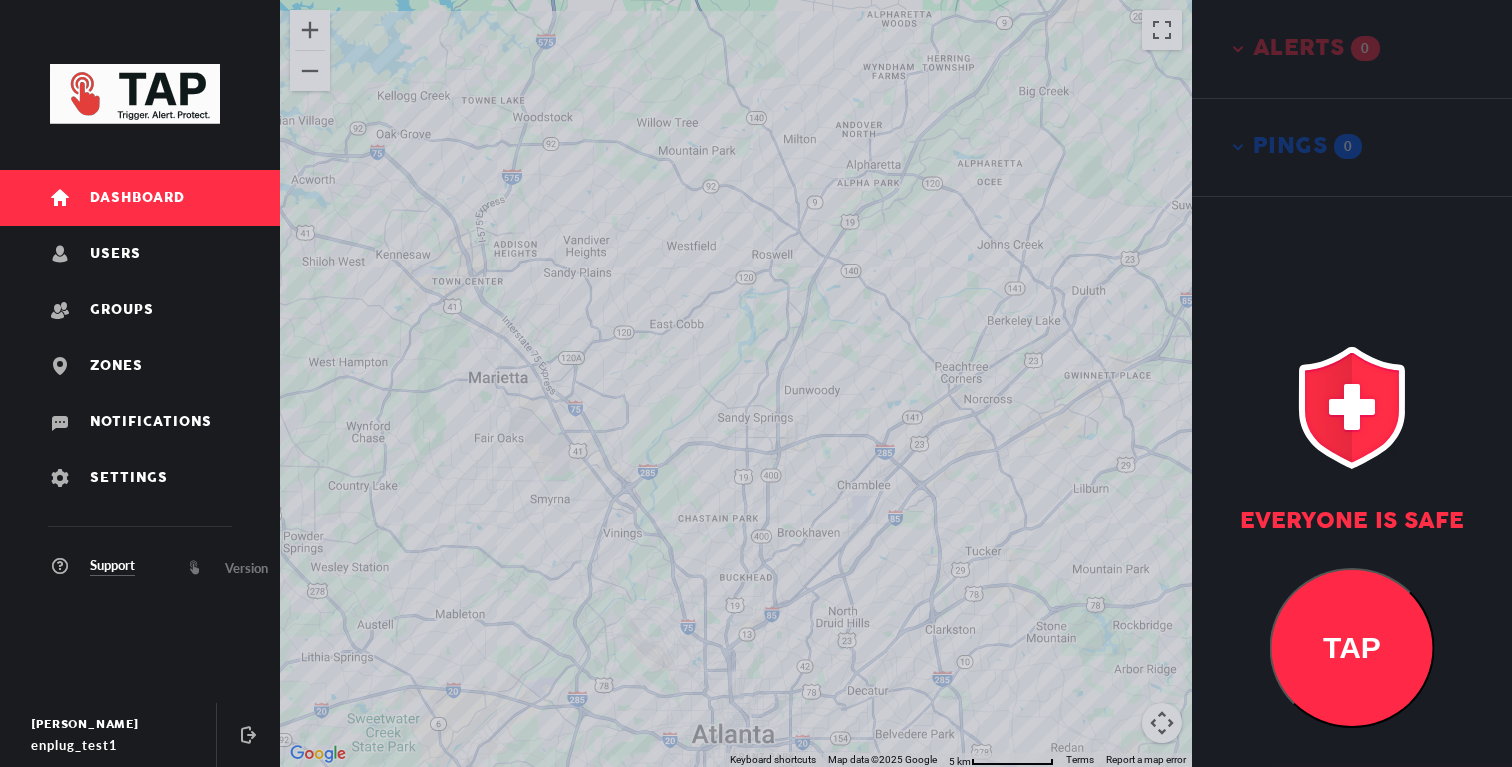 drag, startPoint x: 869, startPoint y: 431, endPoint x: 869, endPoint y: 401, distance: 30 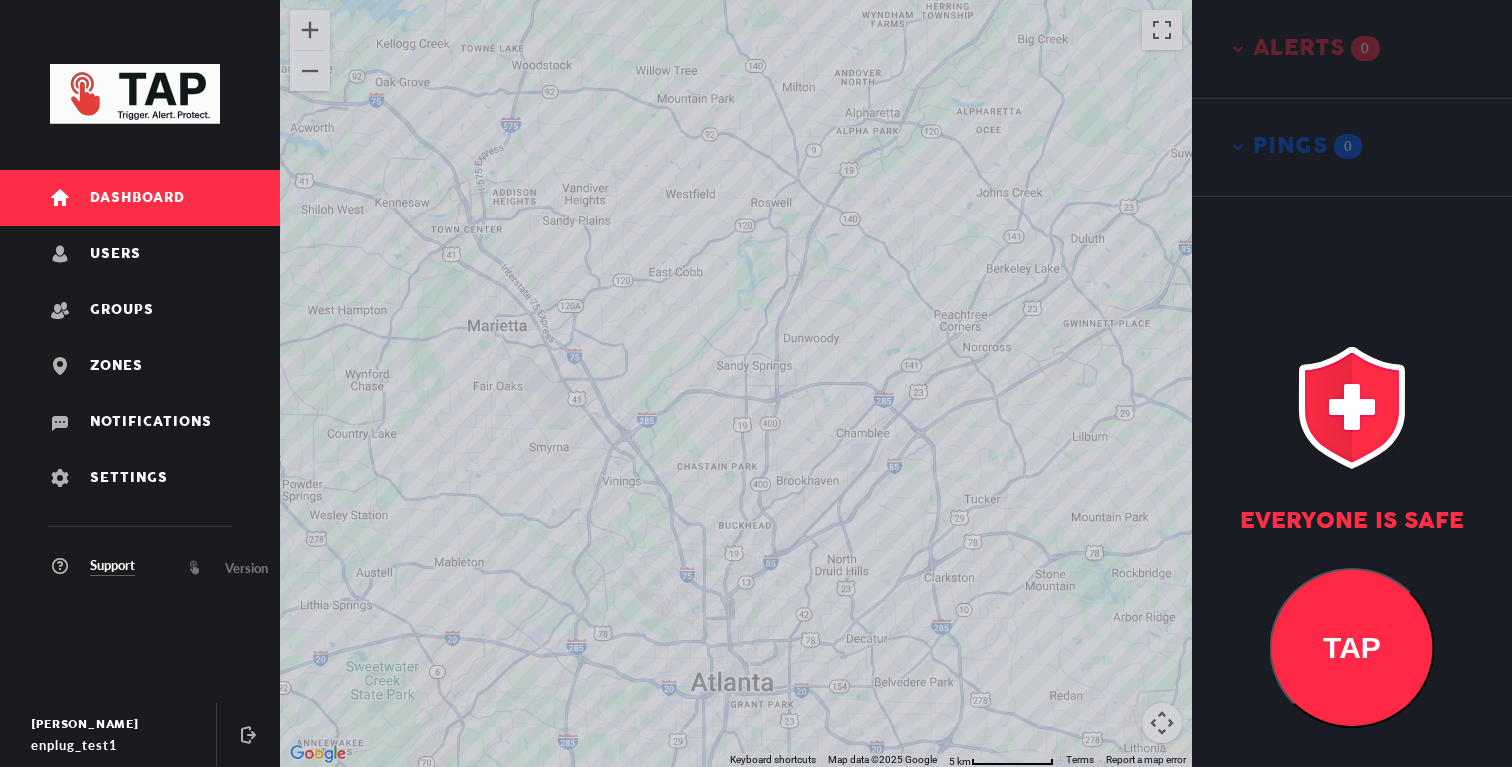 drag, startPoint x: 863, startPoint y: 458, endPoint x: 863, endPoint y: 353, distance: 105 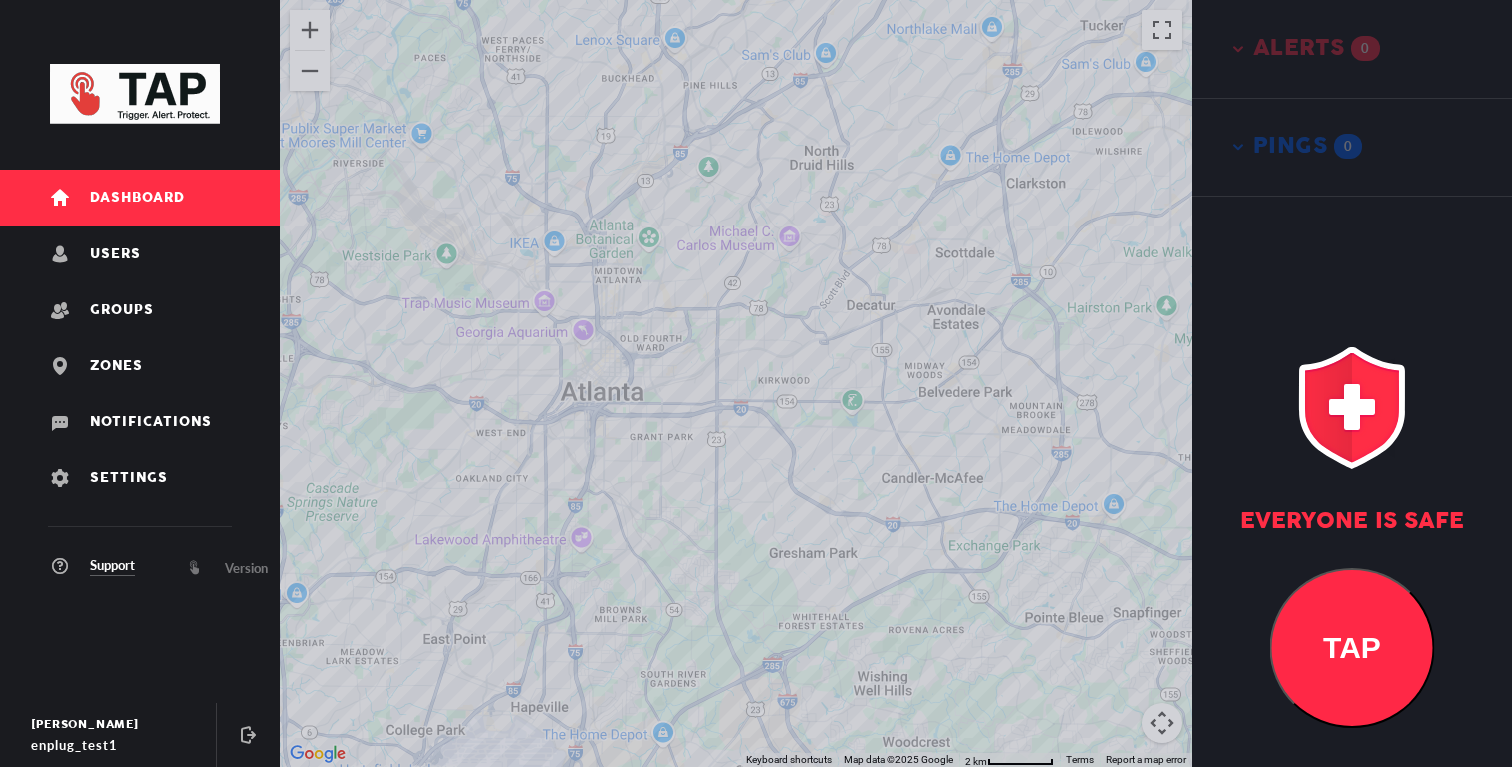 drag, startPoint x: 863, startPoint y: 348, endPoint x: 863, endPoint y: 431, distance: 83 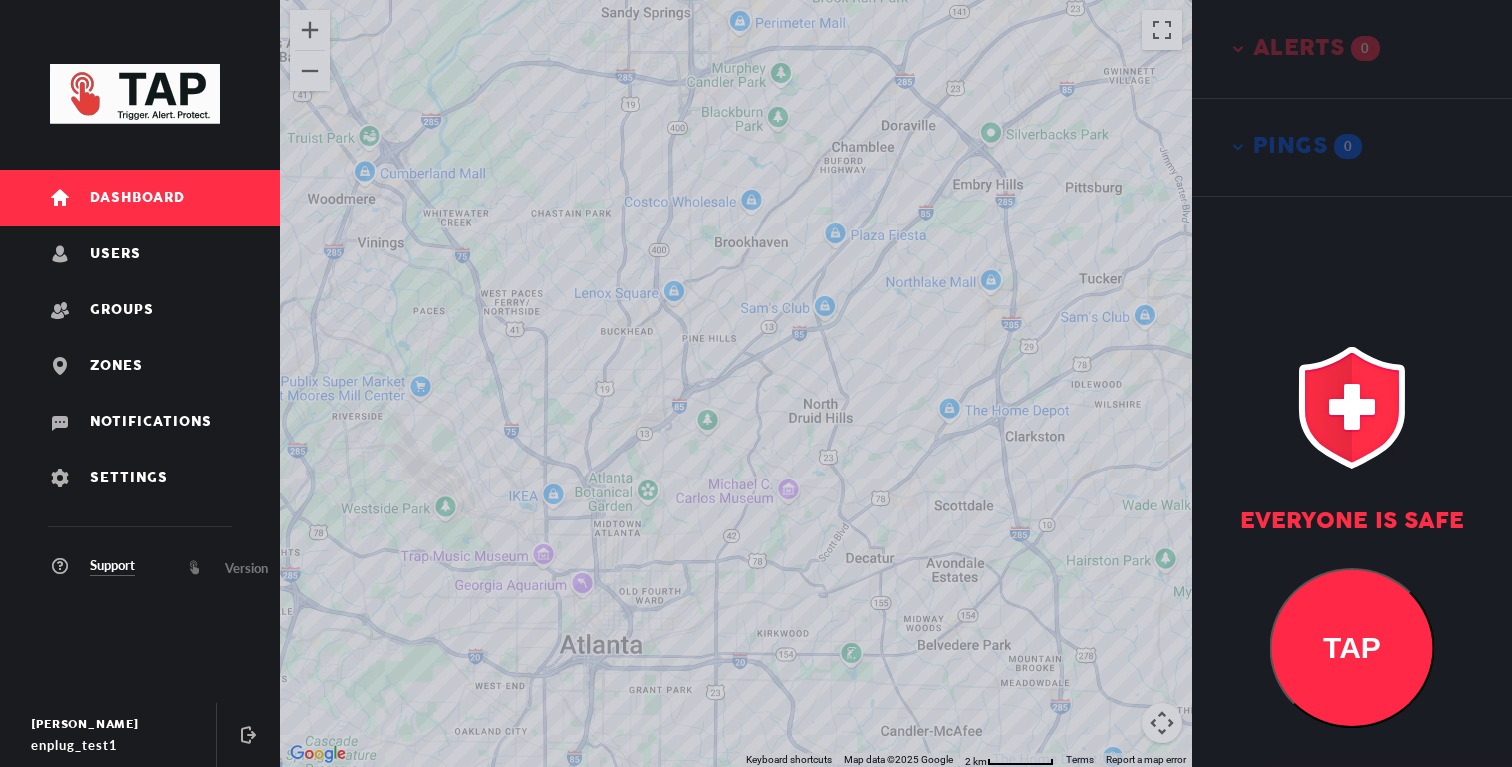 drag, startPoint x: 780, startPoint y: 295, endPoint x: 758, endPoint y: 362, distance: 70.5195 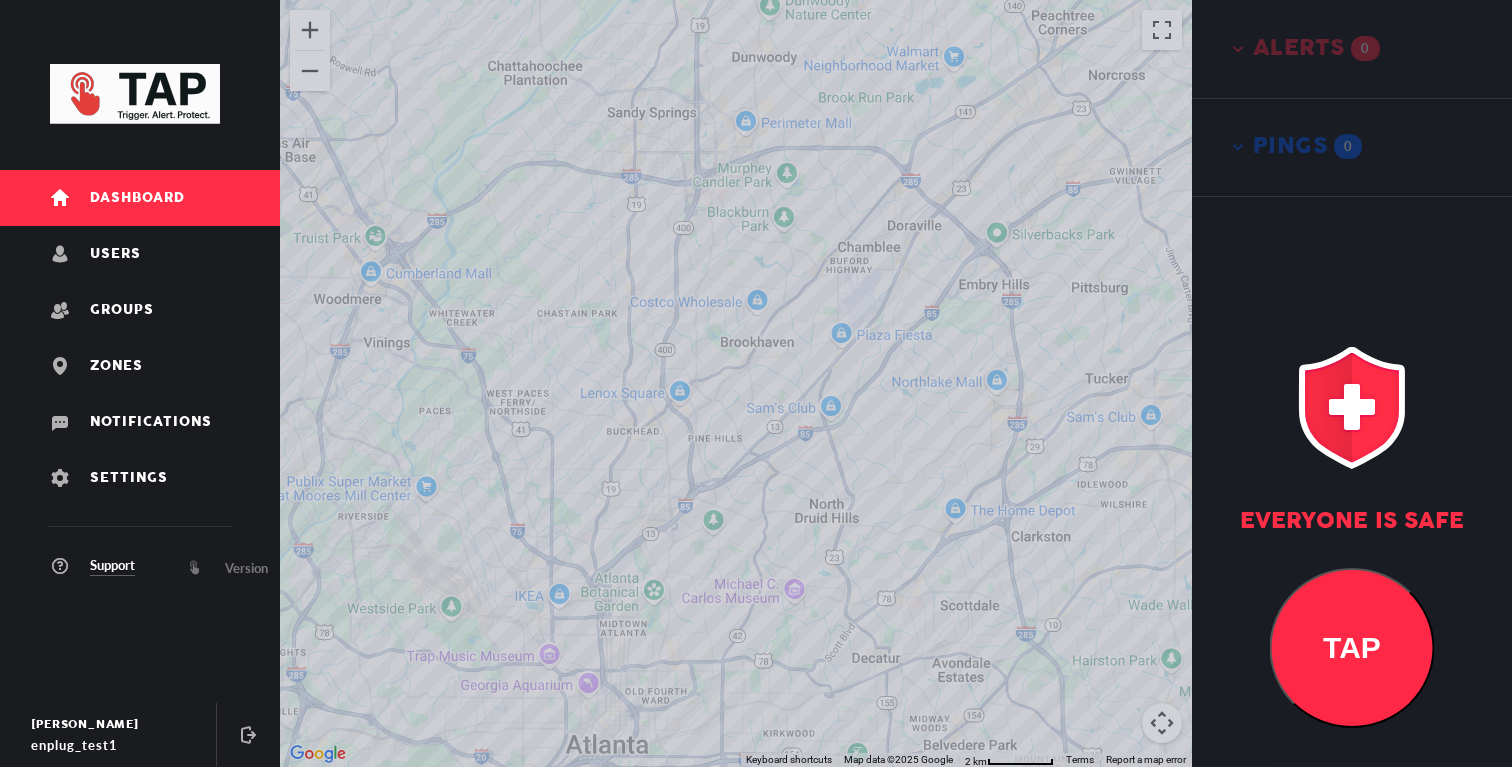 drag, startPoint x: 732, startPoint y: 320, endPoint x: 788, endPoint y: 285, distance: 66.037865 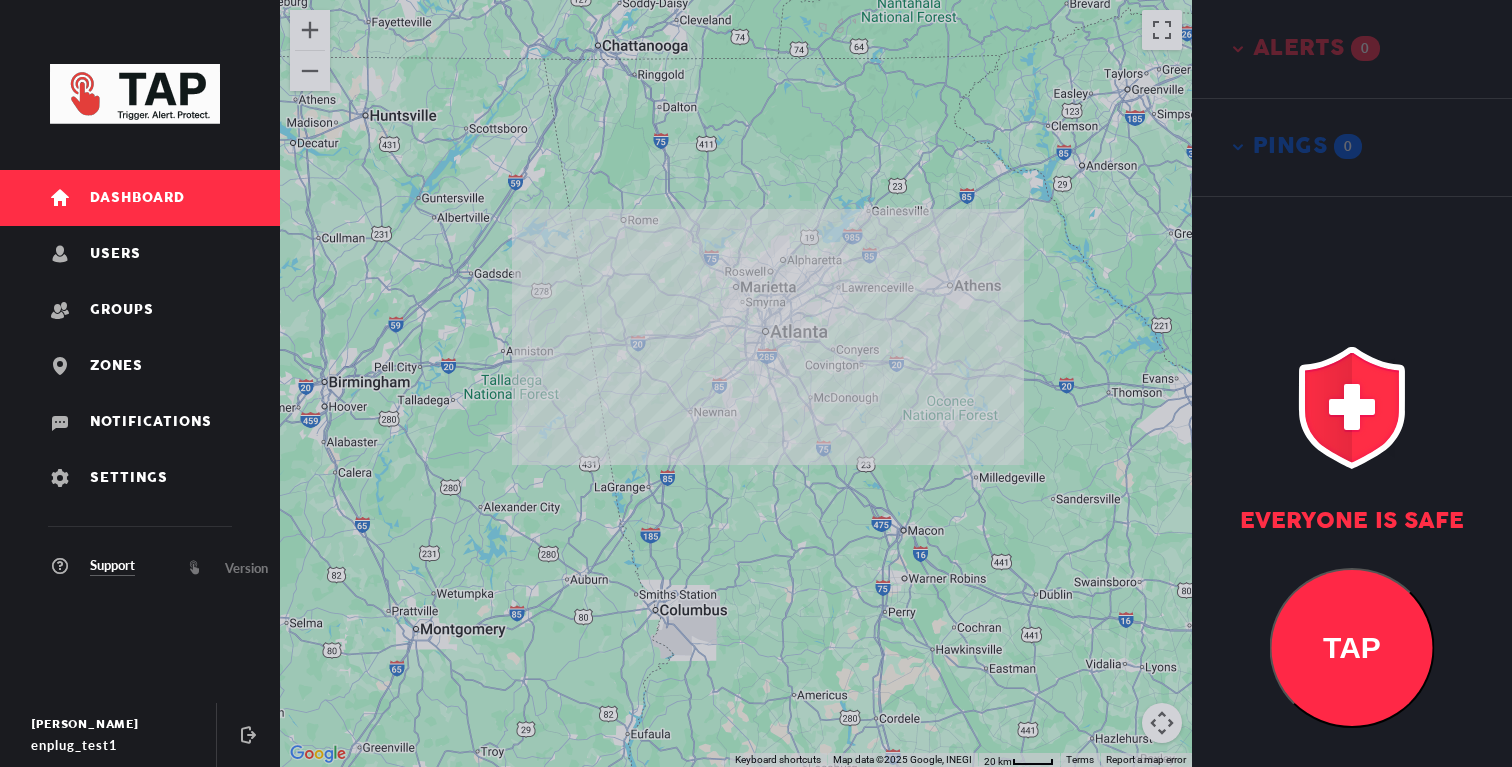drag, startPoint x: 810, startPoint y: 293, endPoint x: 791, endPoint y: 318, distance: 31.400637 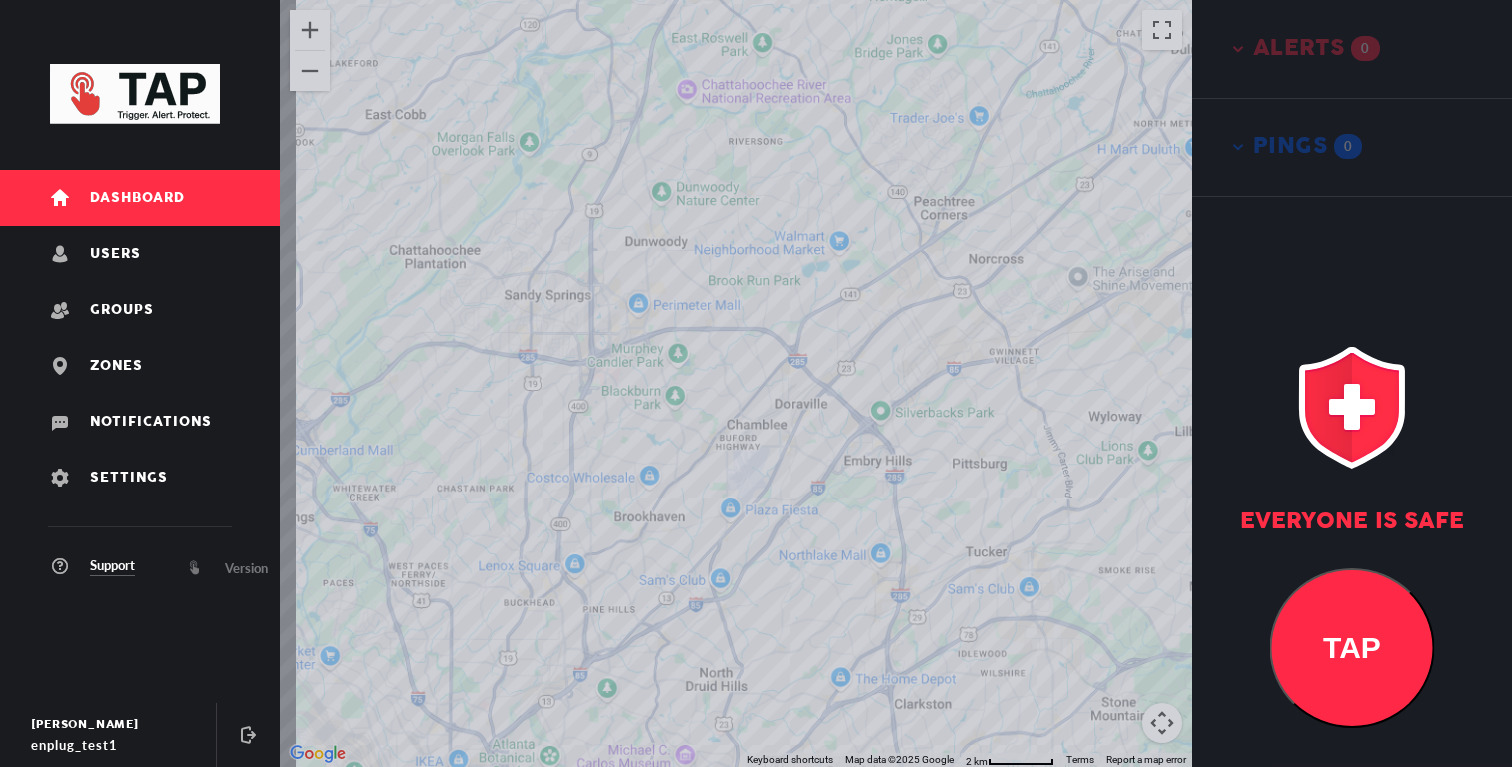 drag, startPoint x: 806, startPoint y: 354, endPoint x: 880, endPoint y: 315, distance: 83.64807 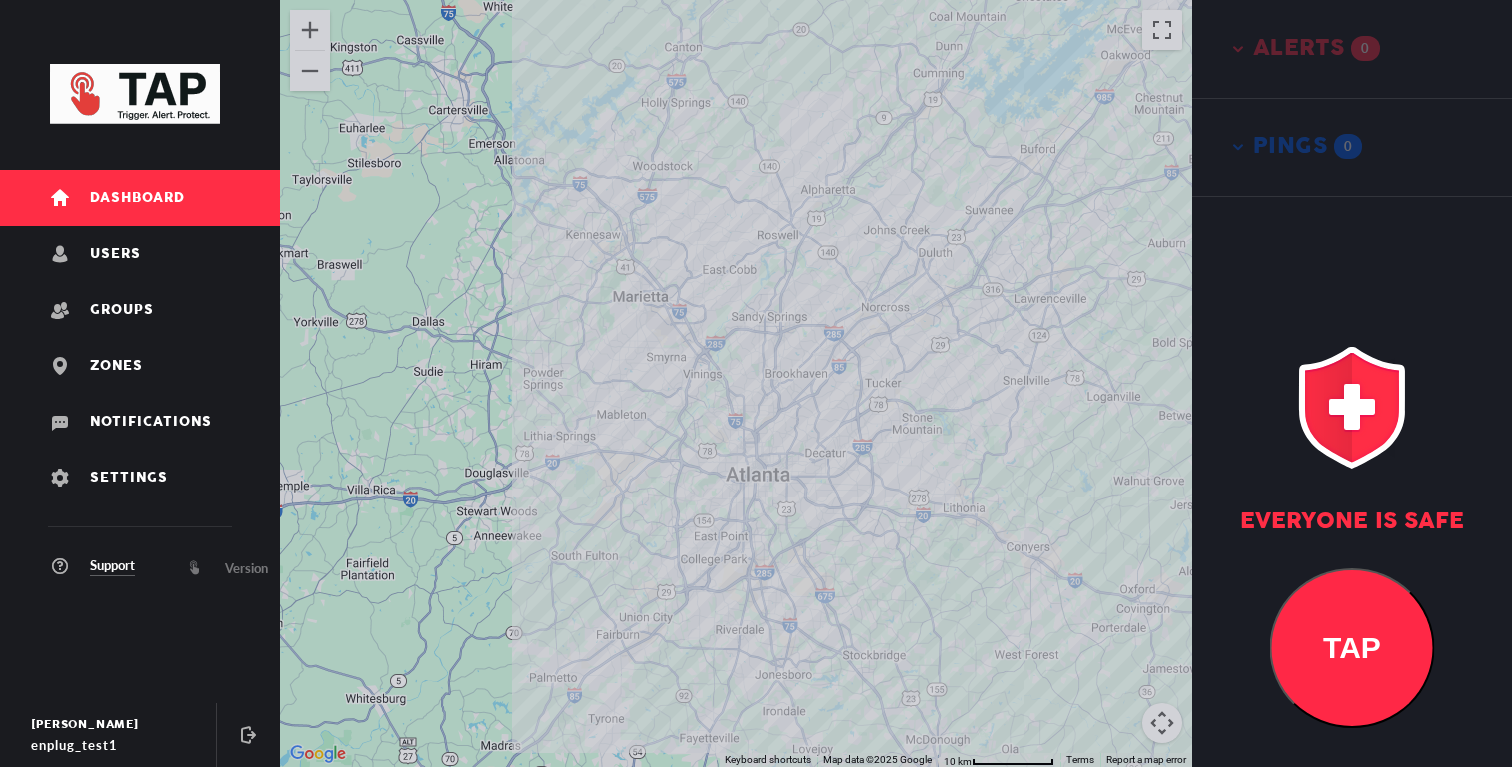 drag, startPoint x: 850, startPoint y: 361, endPoint x: 816, endPoint y: 368, distance: 34.713108 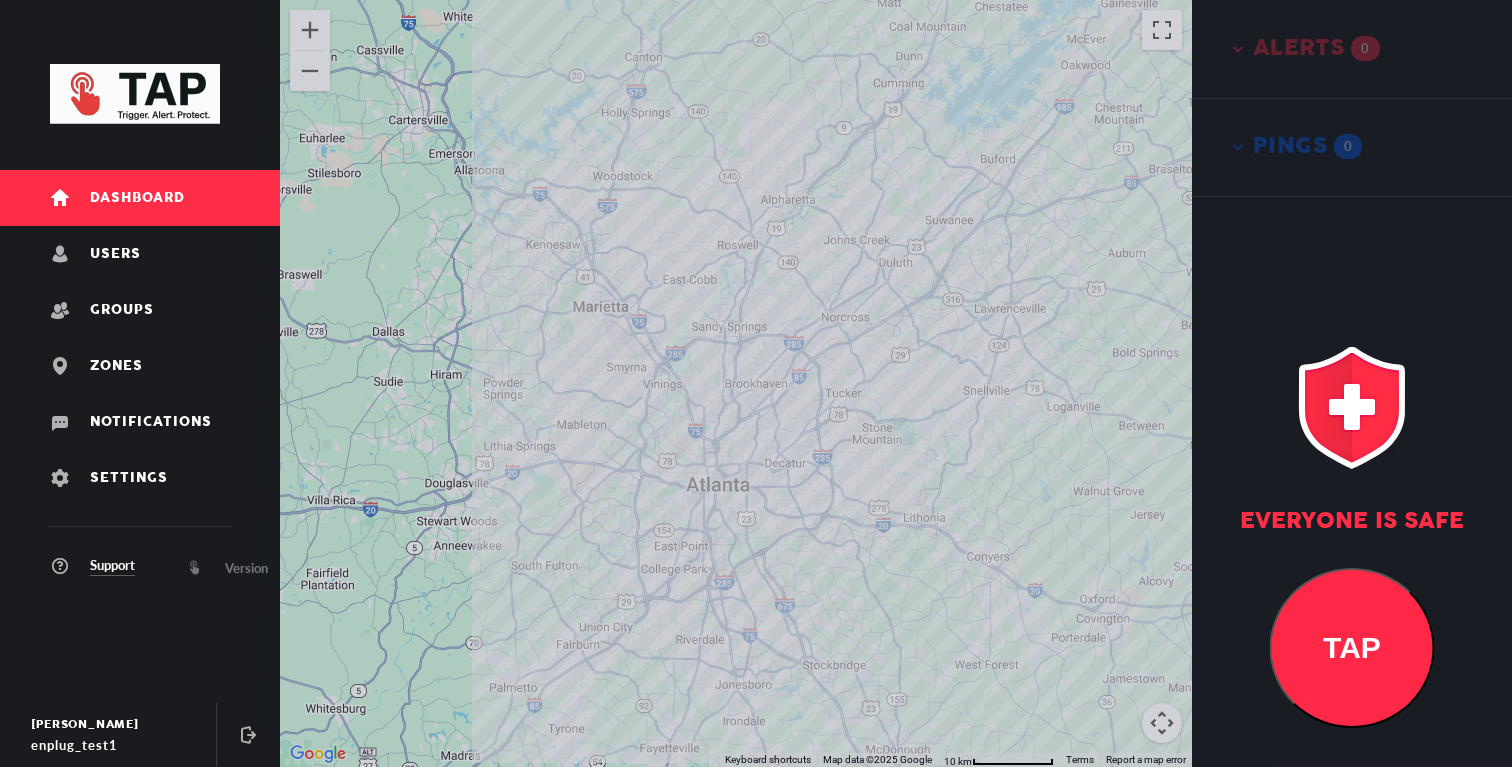 drag, startPoint x: 816, startPoint y: 368, endPoint x: 820, endPoint y: 278, distance: 90.088844 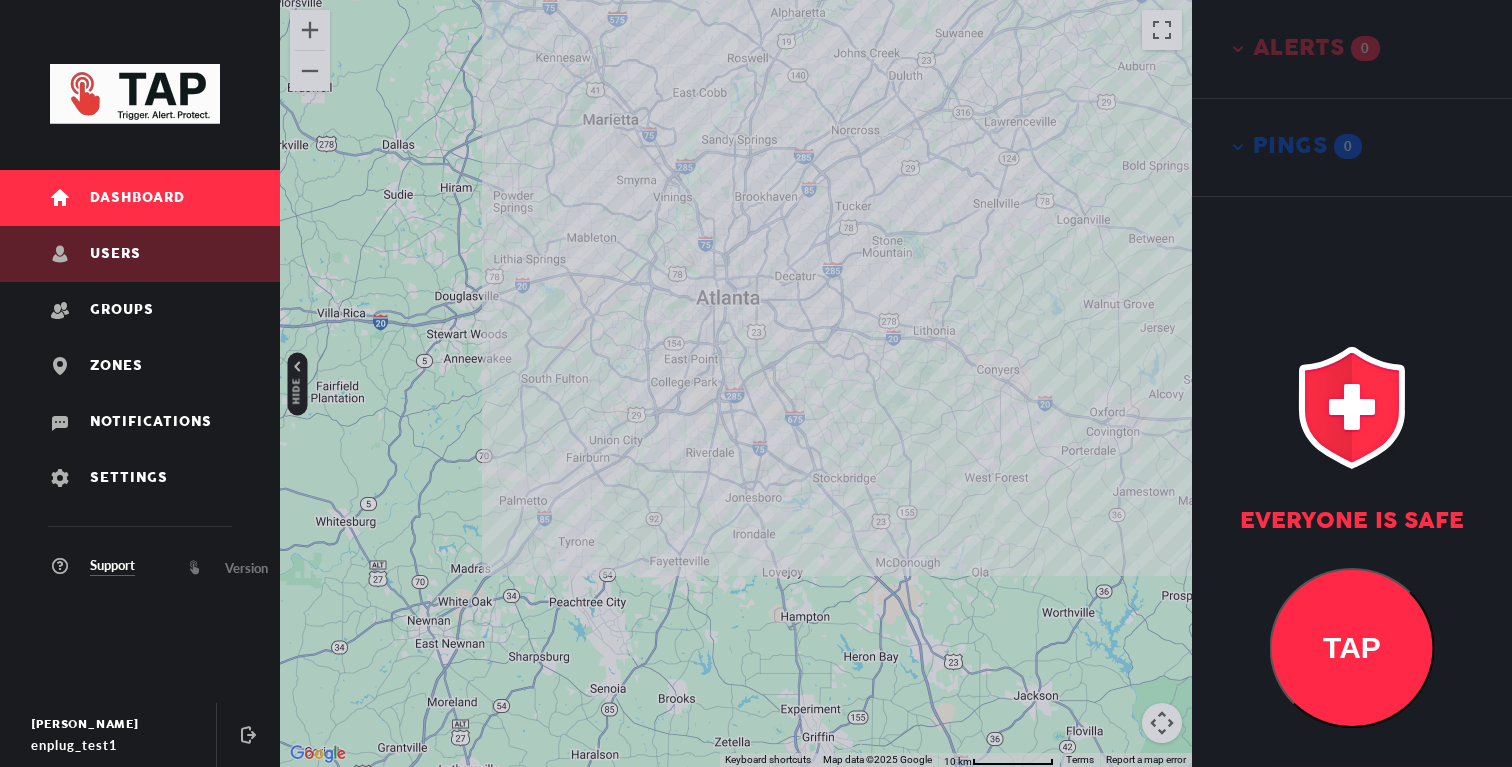 click on "Users" at bounding box center [140, 254] 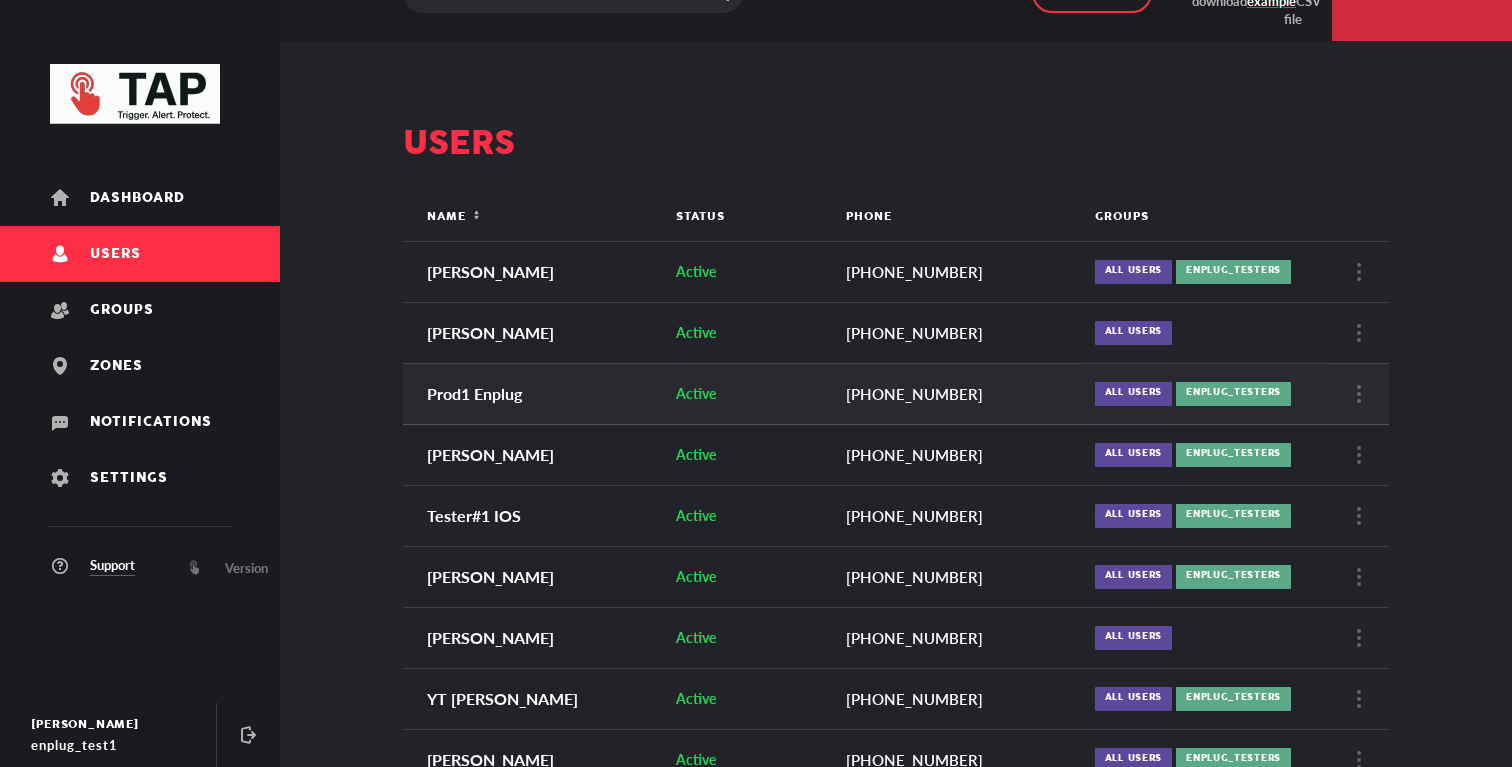 scroll, scrollTop: 0, scrollLeft: 0, axis: both 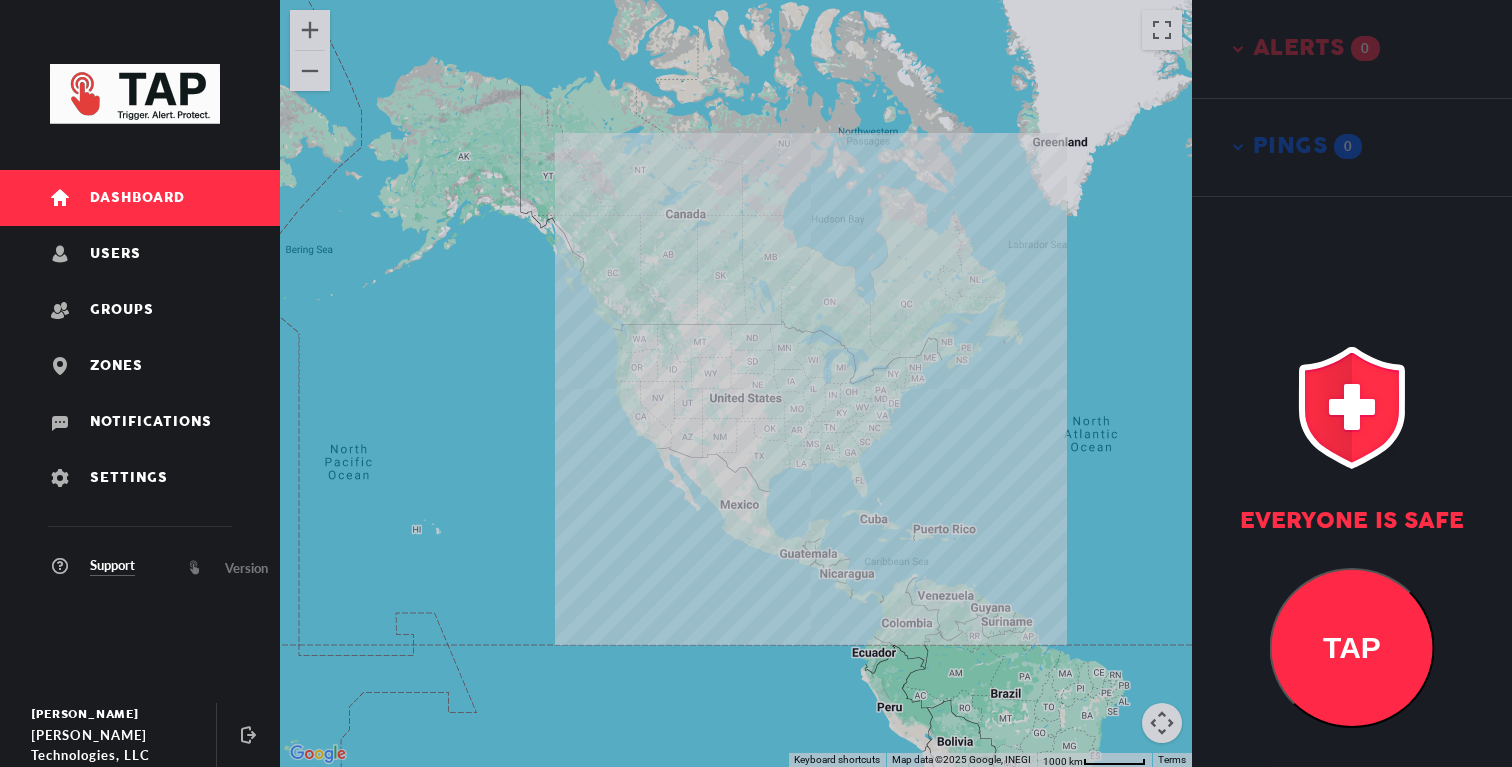 drag, startPoint x: 828, startPoint y: 363, endPoint x: 802, endPoint y: 470, distance: 110.11358 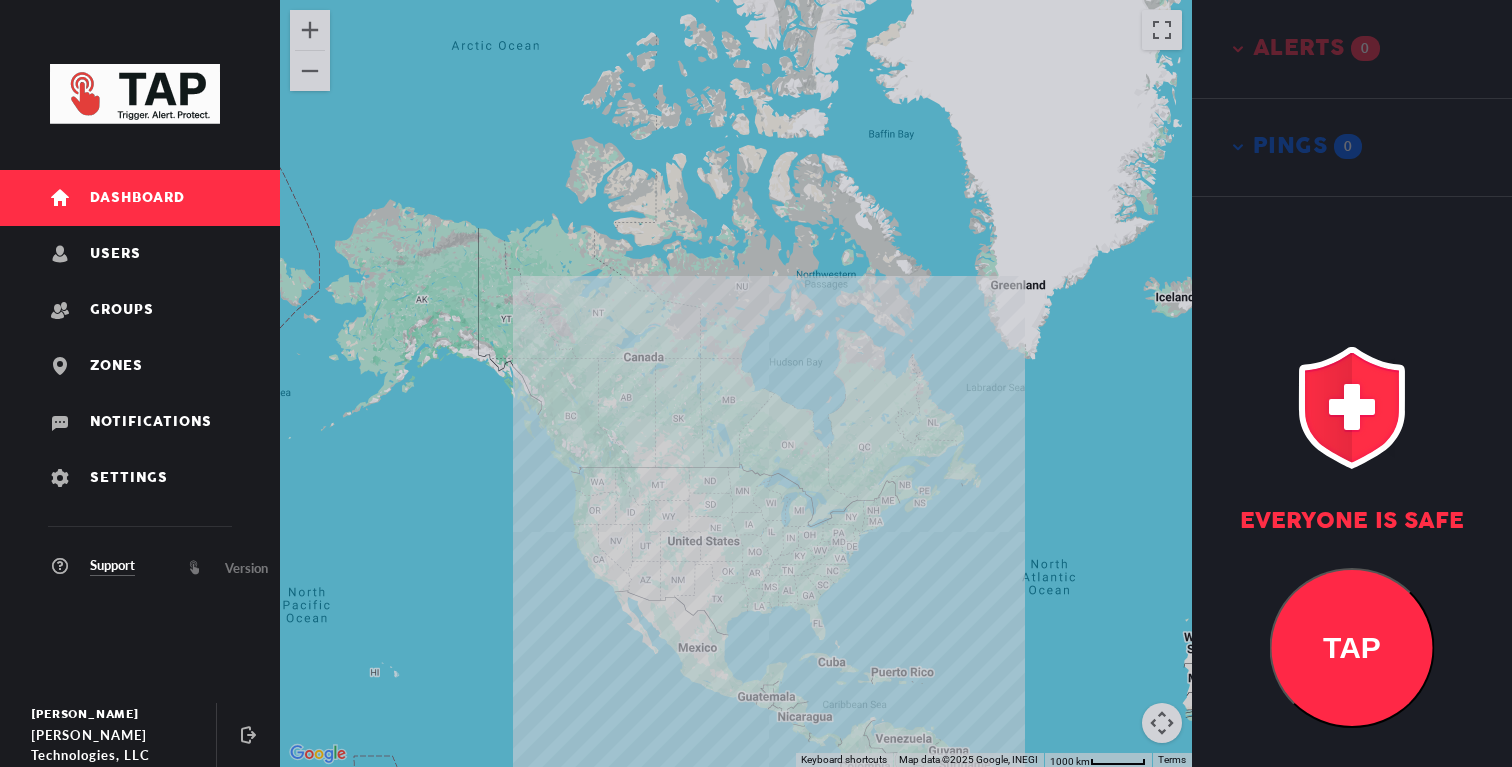 drag, startPoint x: 799, startPoint y: 552, endPoint x: 804, endPoint y: 506, distance: 46.270943 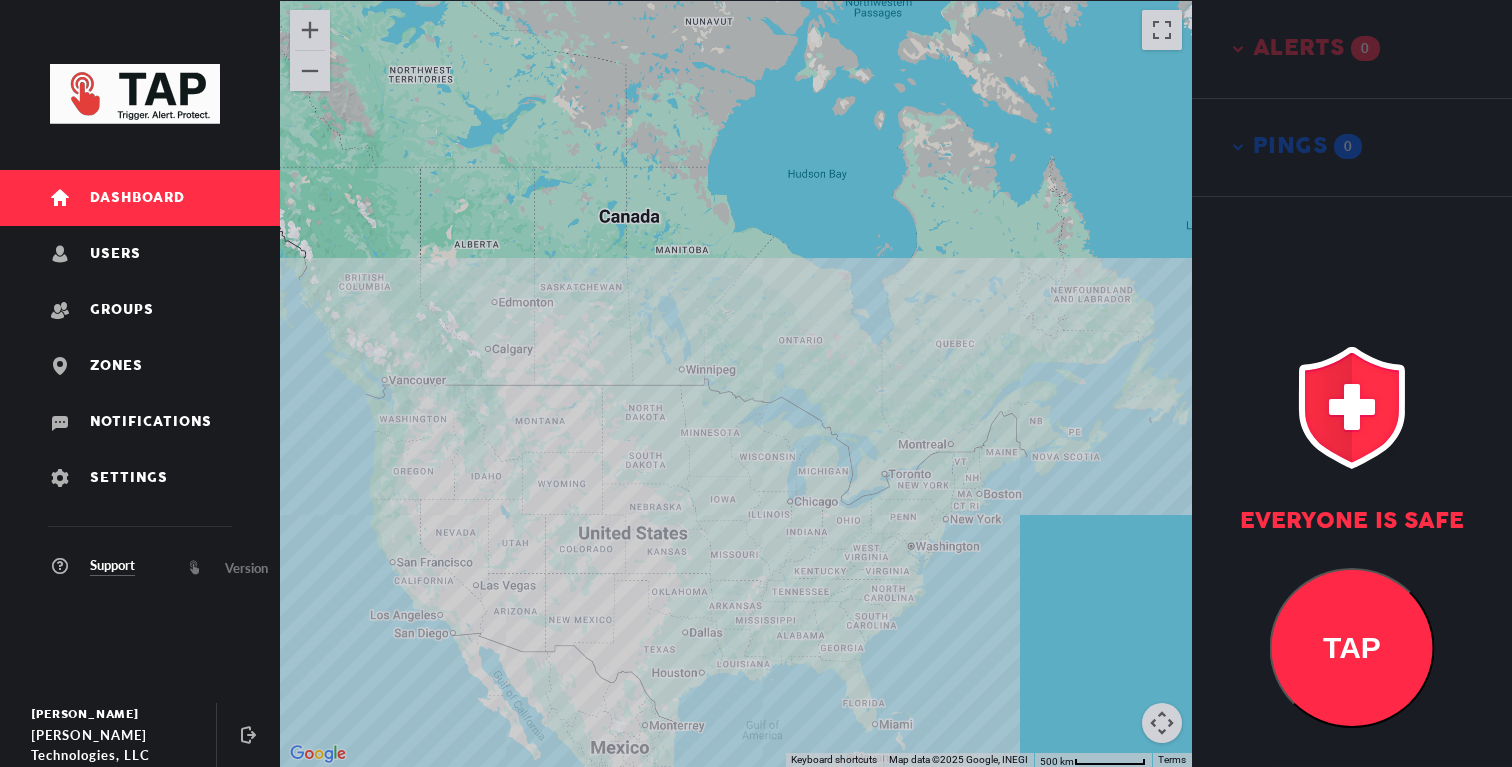 drag, startPoint x: 845, startPoint y: 511, endPoint x: 765, endPoint y: 516, distance: 80.1561 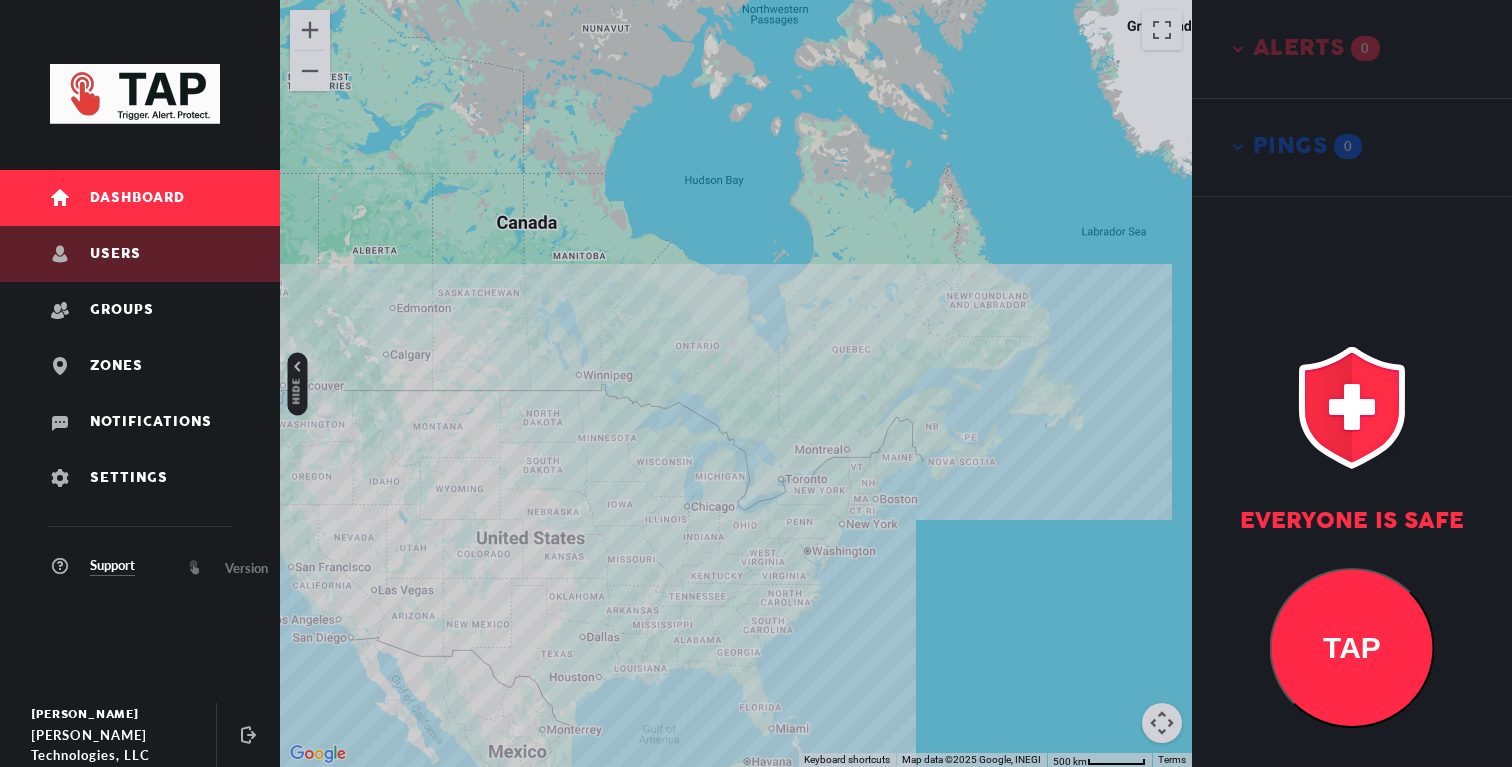 click on "Users" at bounding box center (140, 254) 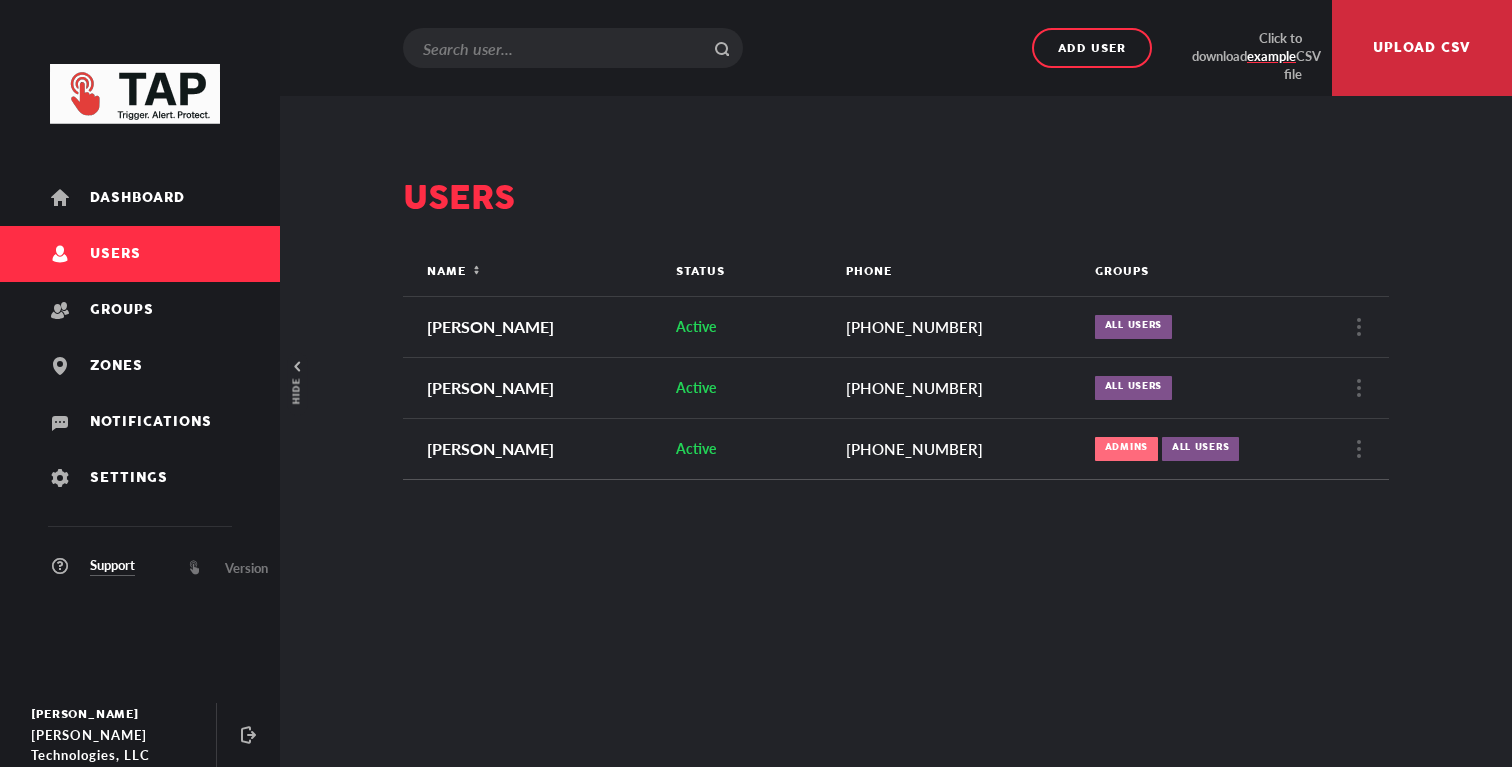 click on "Users" at bounding box center (140, 254) 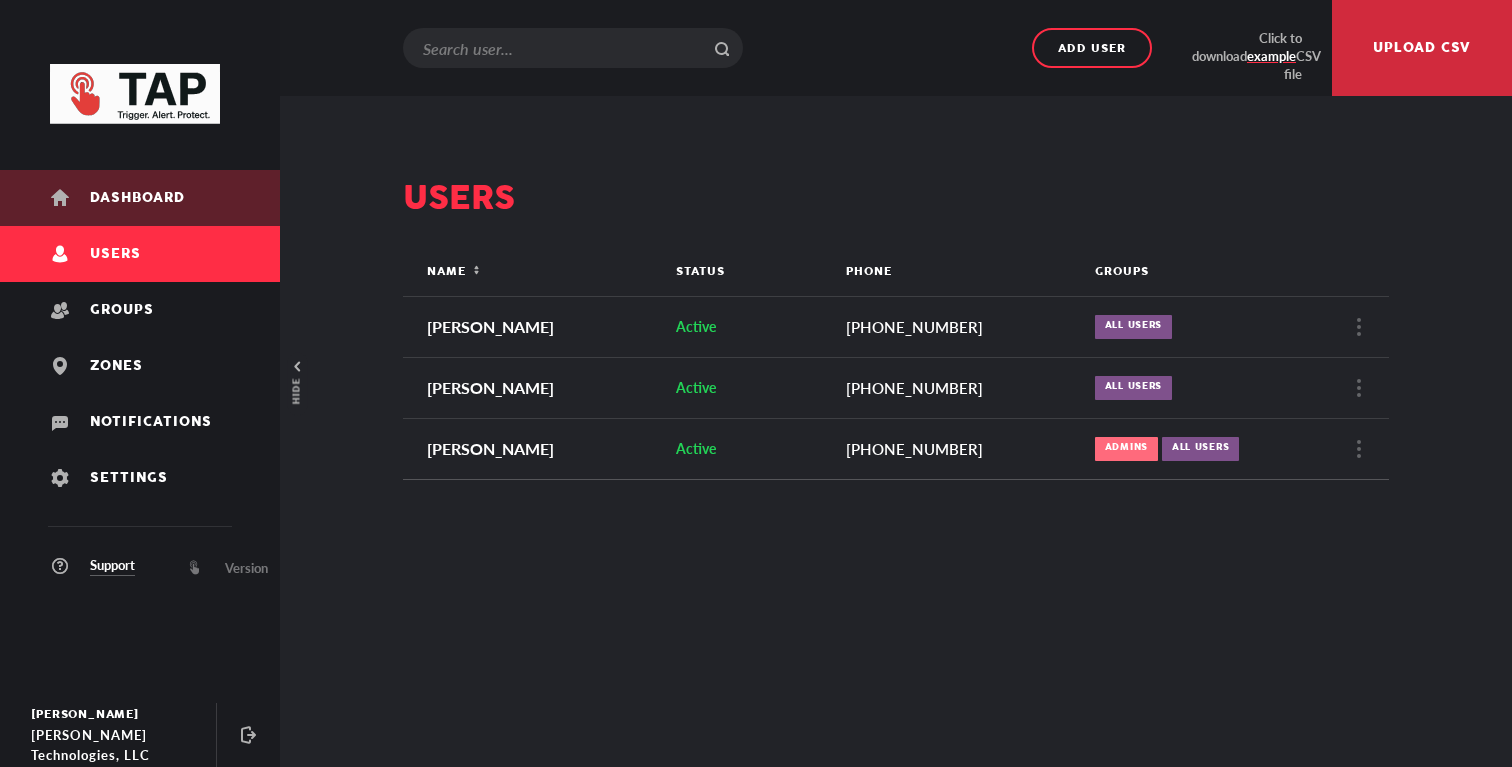 click on "Dashboard" at bounding box center [140, 198] 